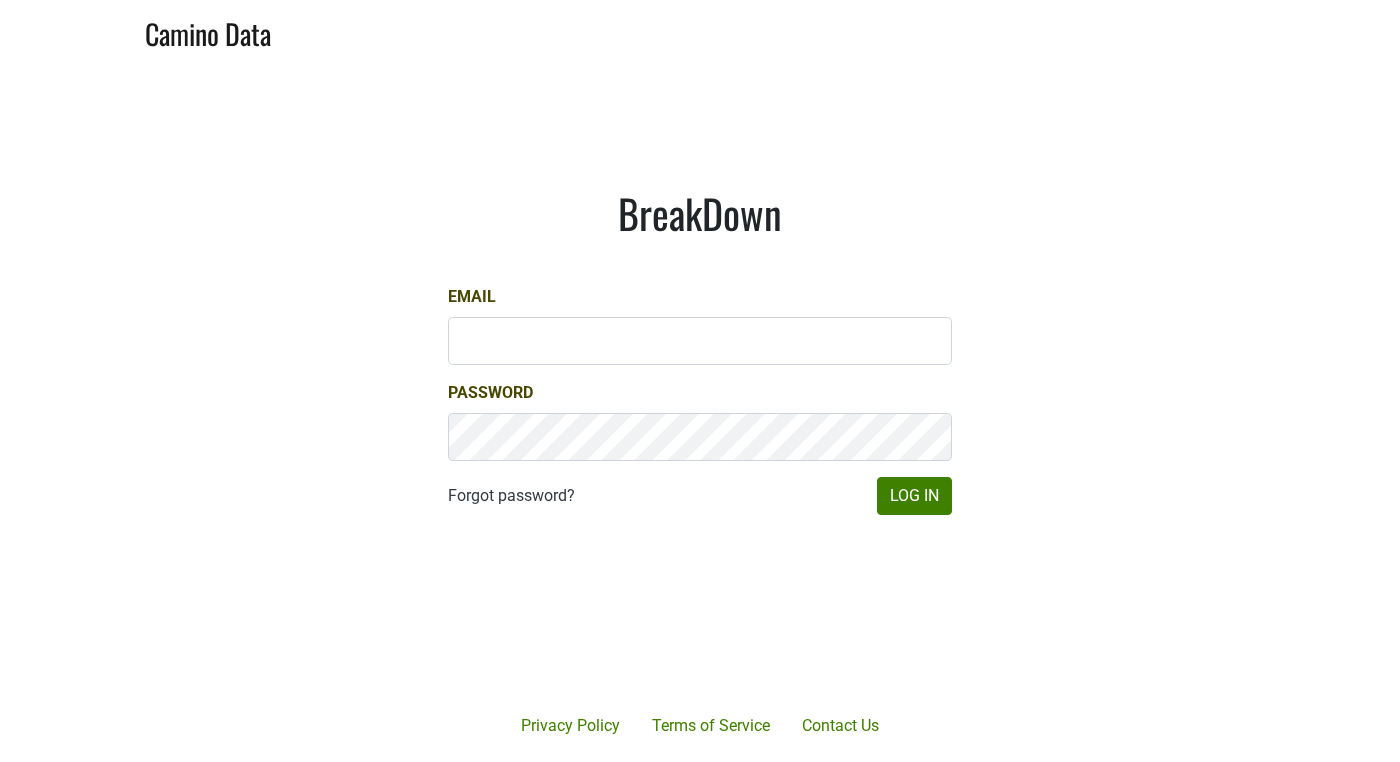 scroll, scrollTop: 0, scrollLeft: 0, axis: both 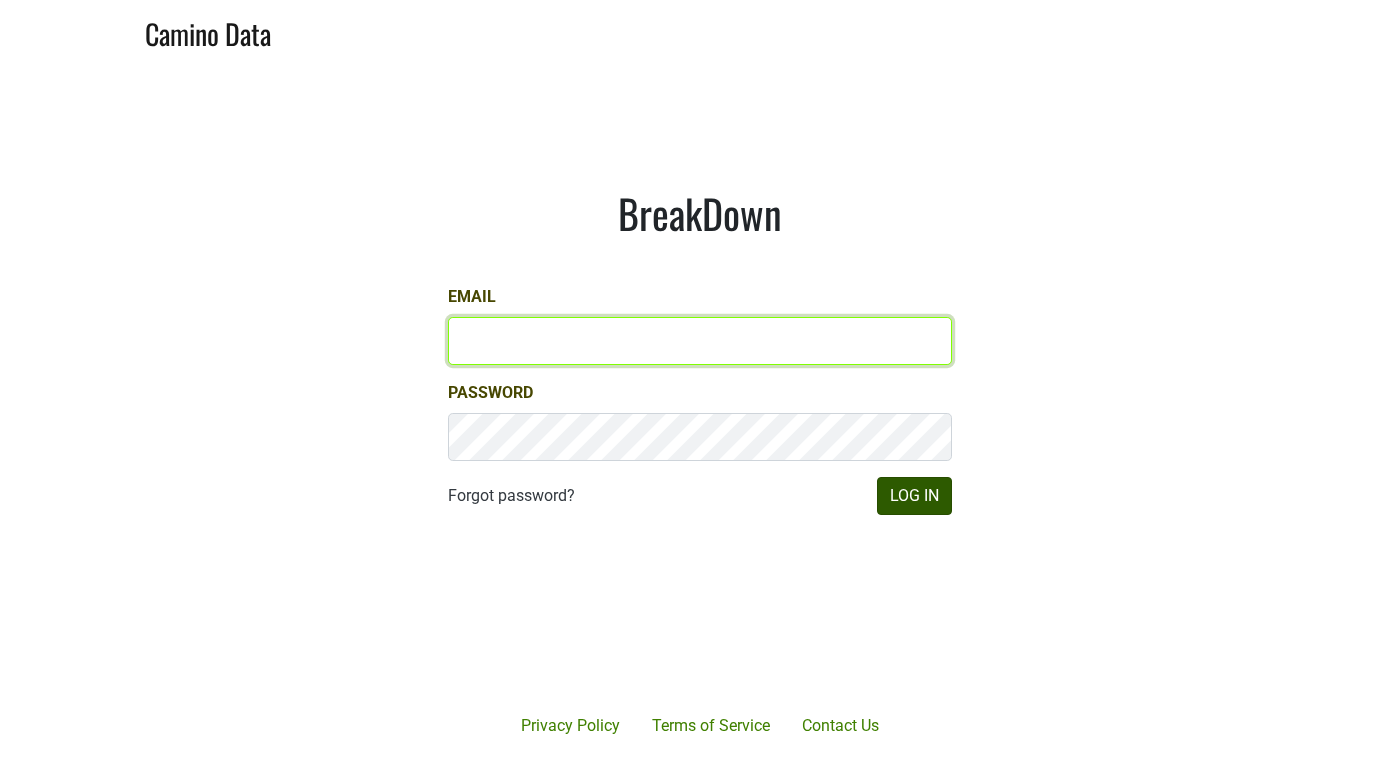 type on "[USERNAME]@example.com" 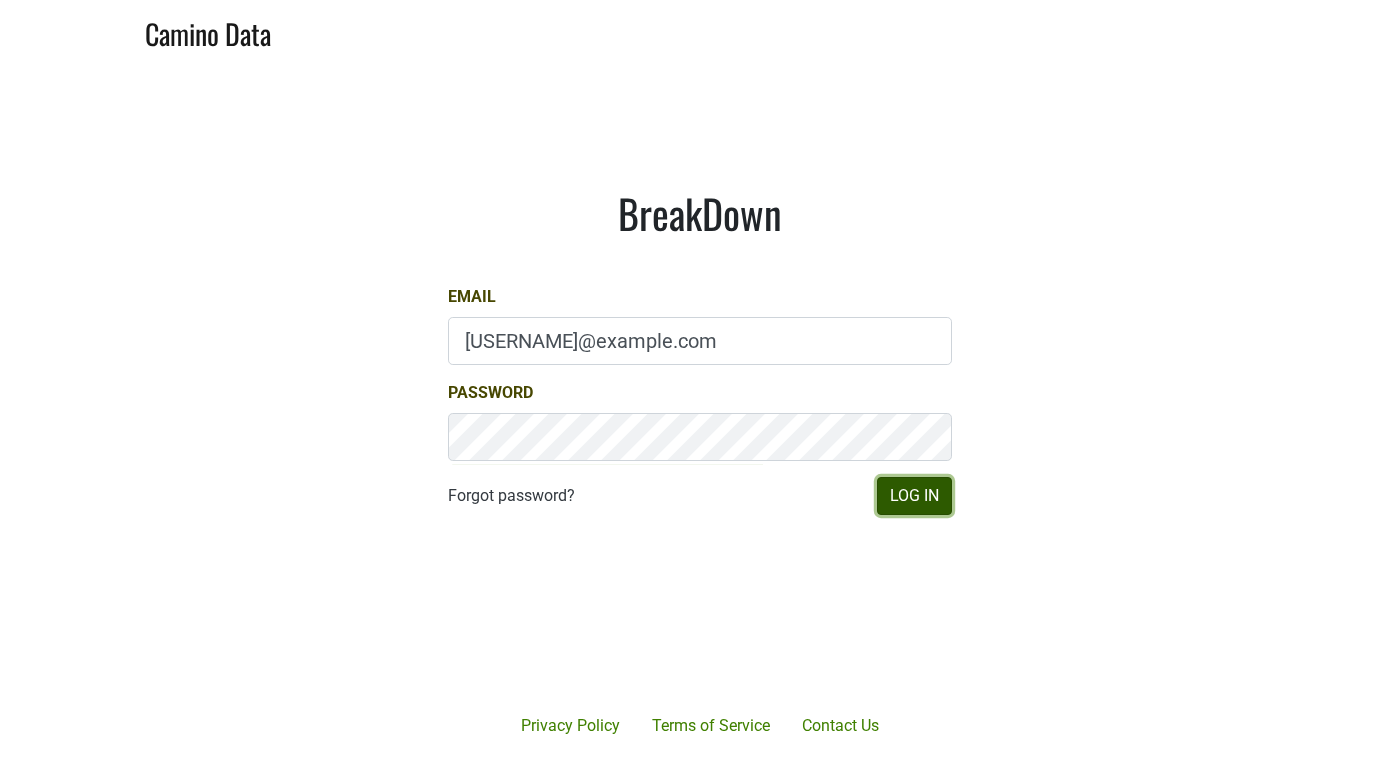 click on "Log In" at bounding box center (914, 496) 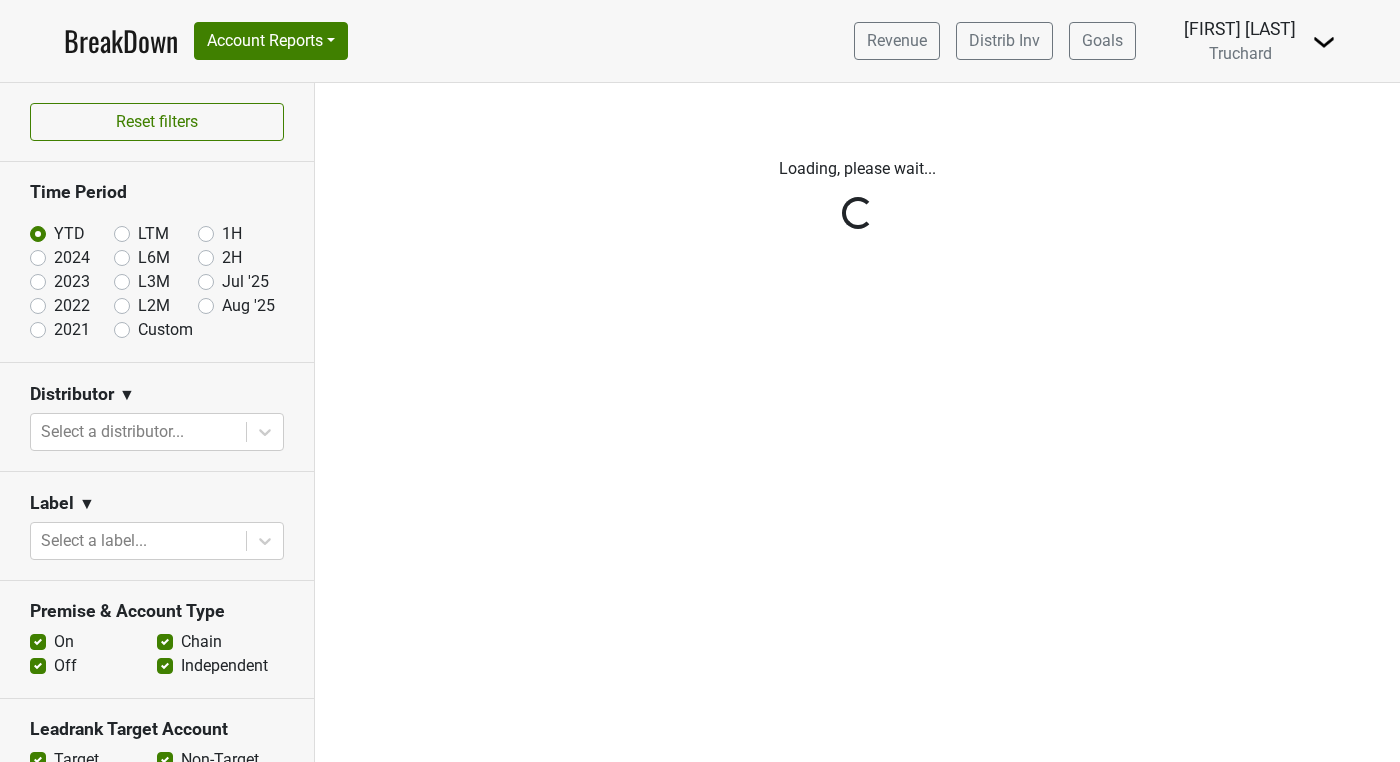 scroll, scrollTop: 0, scrollLeft: 0, axis: both 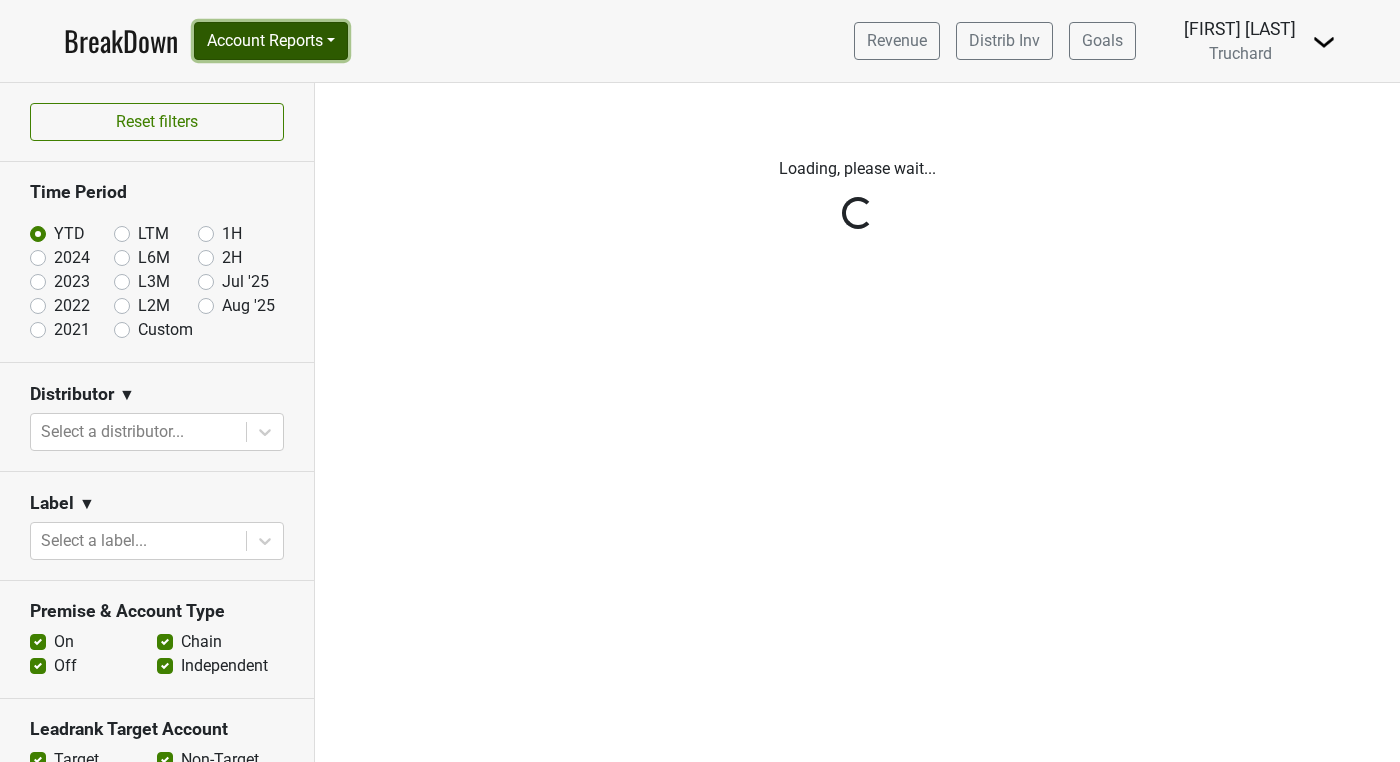 click on "Account Reports" at bounding box center (271, 41) 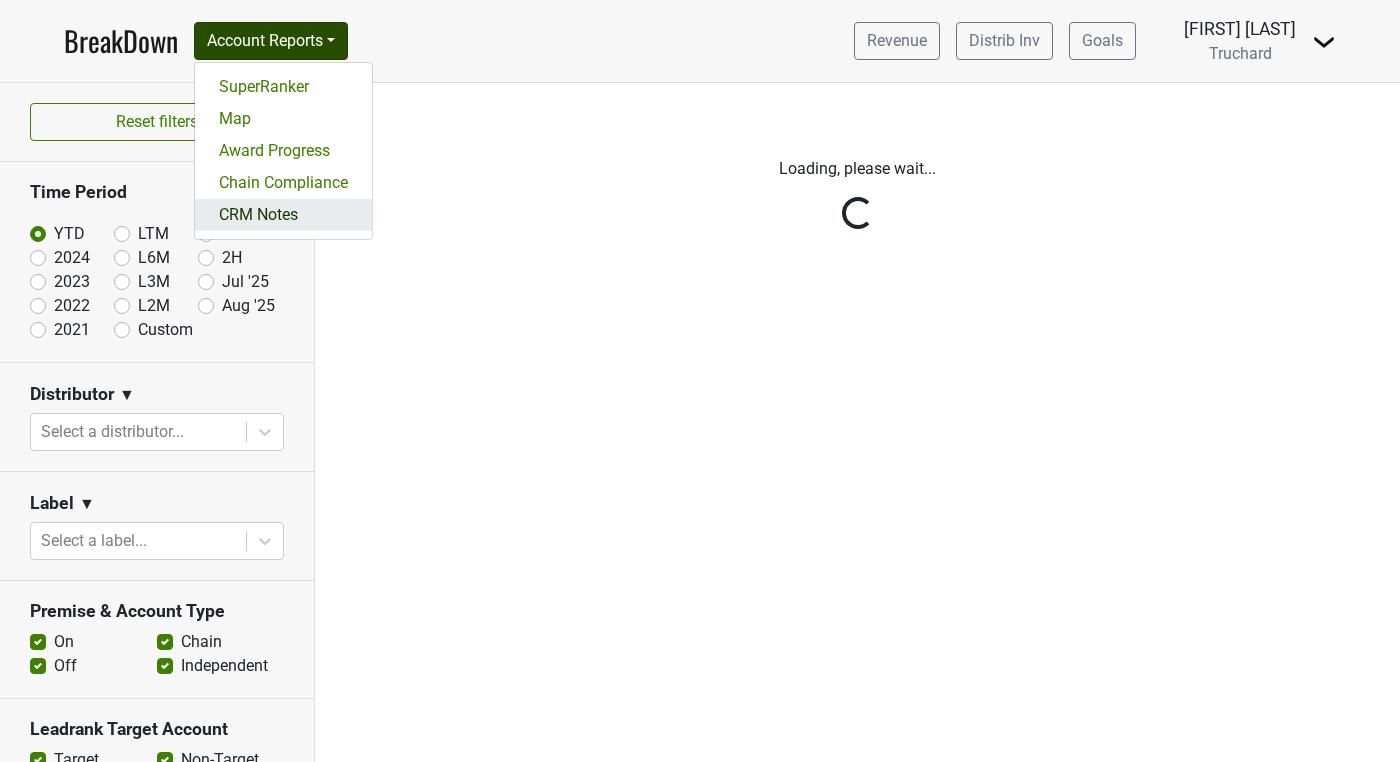 click on "CRM Notes" at bounding box center (283, 215) 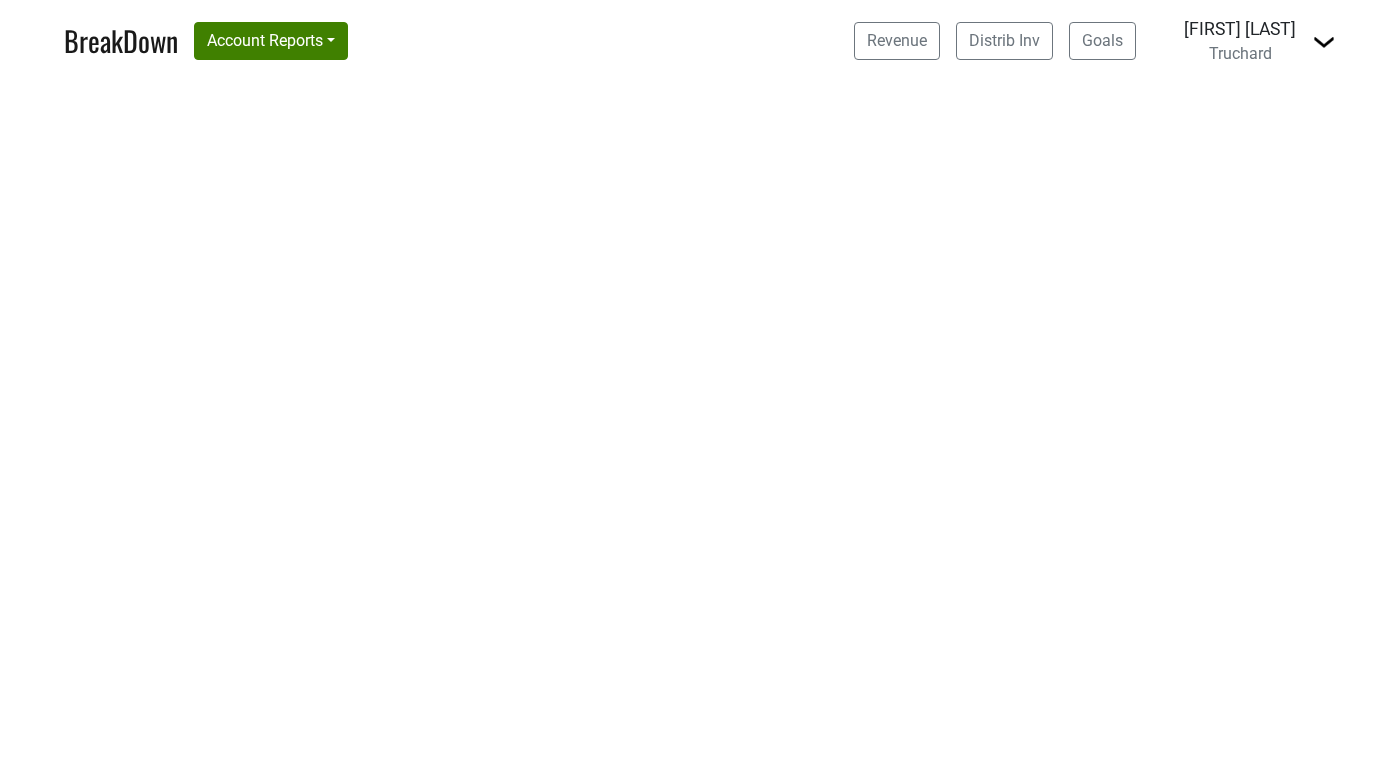 scroll, scrollTop: 0, scrollLeft: 0, axis: both 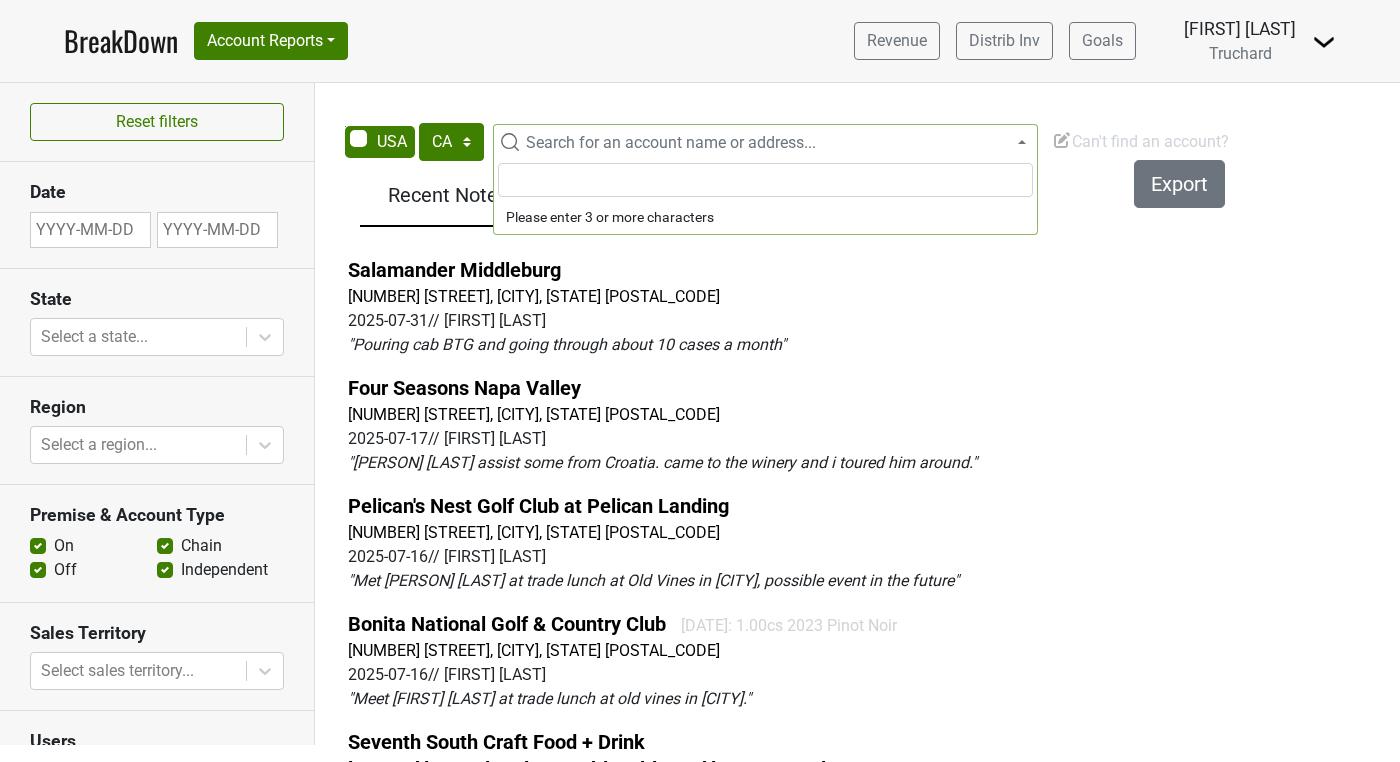 click on "Search for an account name or address..." at bounding box center (671, 142) 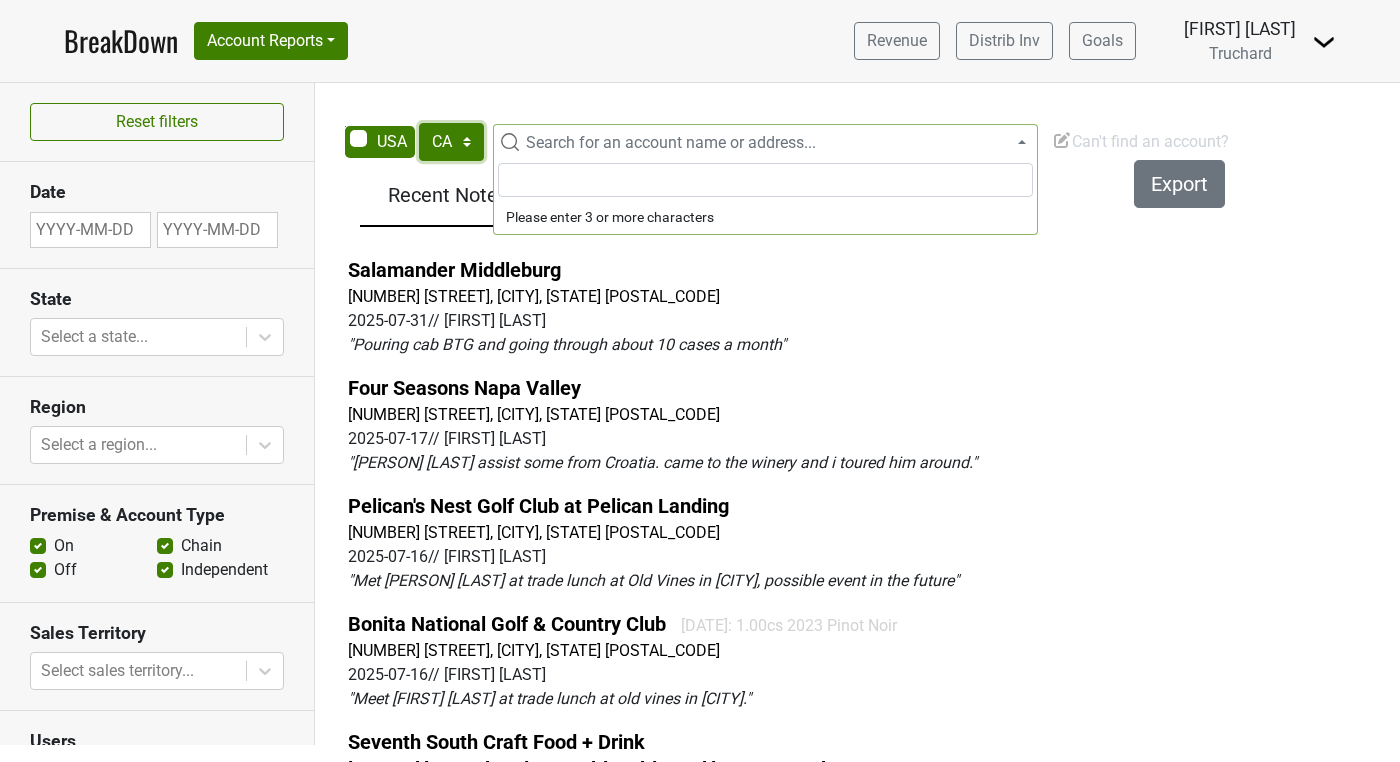 click on "AK AL AR AZ CA CO CT DC DE FL GA HI IA ID IL IN KS KY LA MA MD ME MI MN MO MS MT NC ND NE NH NJ NM NV NY OH OK OR PA RI SC SD TN TX UT VA VT WA WI WV WY" at bounding box center [451, 142] 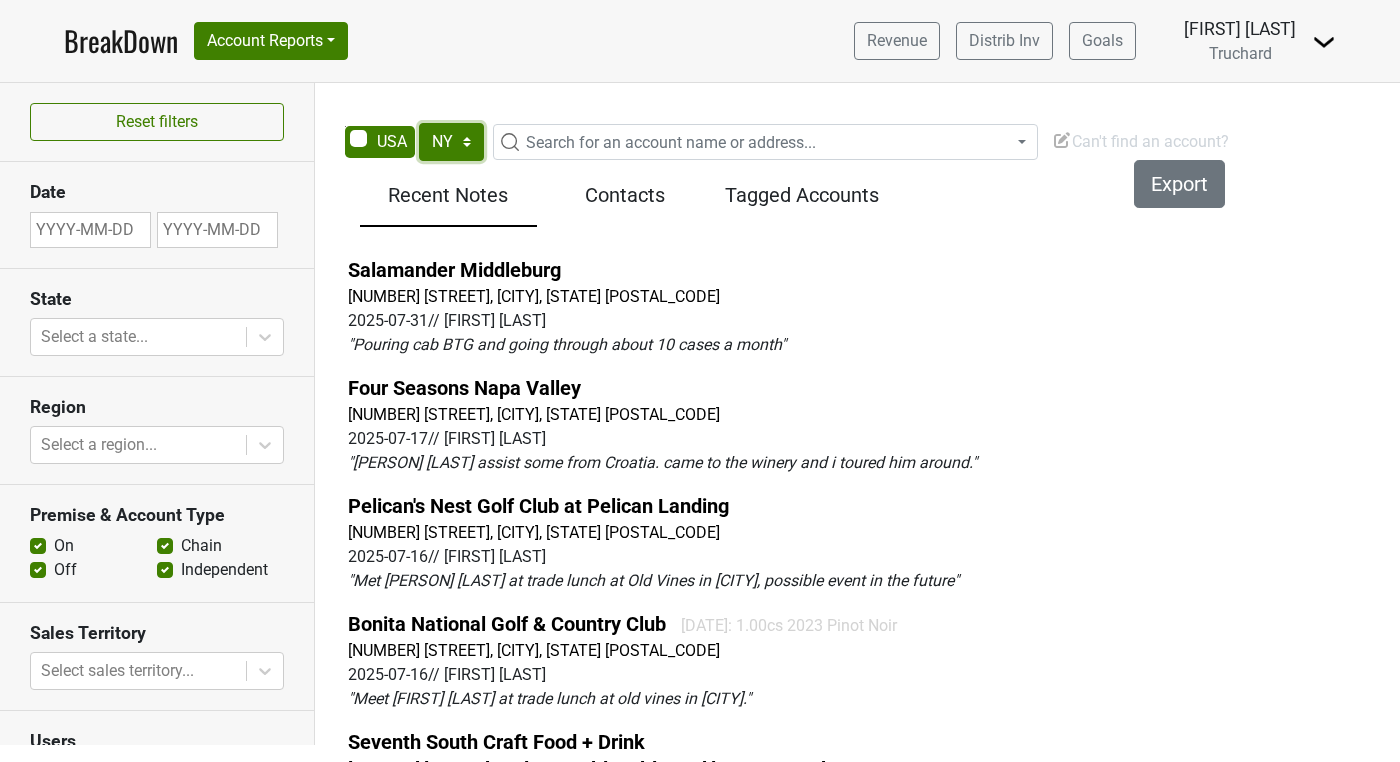 click on "AK AL AR AZ CA CO CT DC DE FL GA HI IA ID IL IN KS KY LA MA MD ME MI MN MO MS MT NC ND NE NH NJ NM NV NY OH OK OR PA RI SC SD TN TX UT VA VT WA WI WV WY" at bounding box center (451, 142) 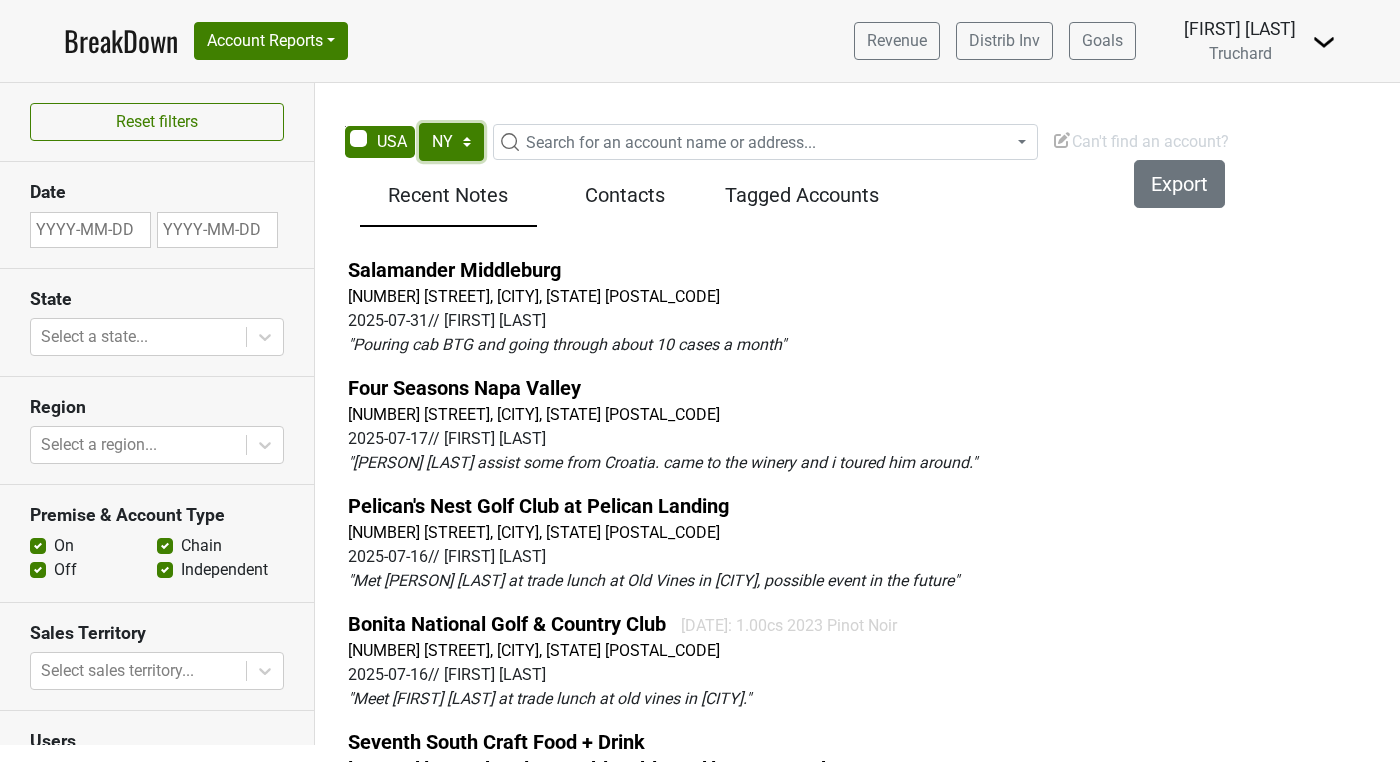 select on "NV" 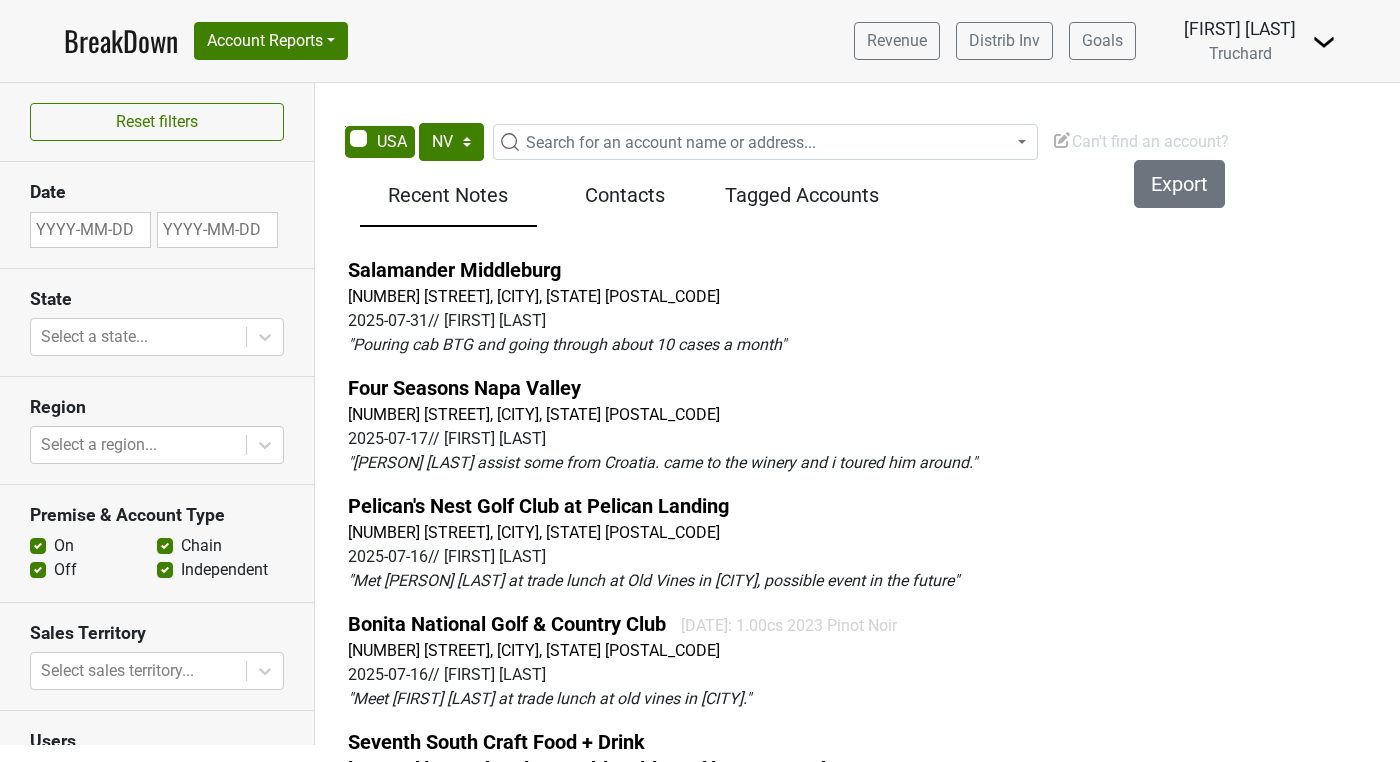 click on "Search for an account name or address..." at bounding box center (671, 142) 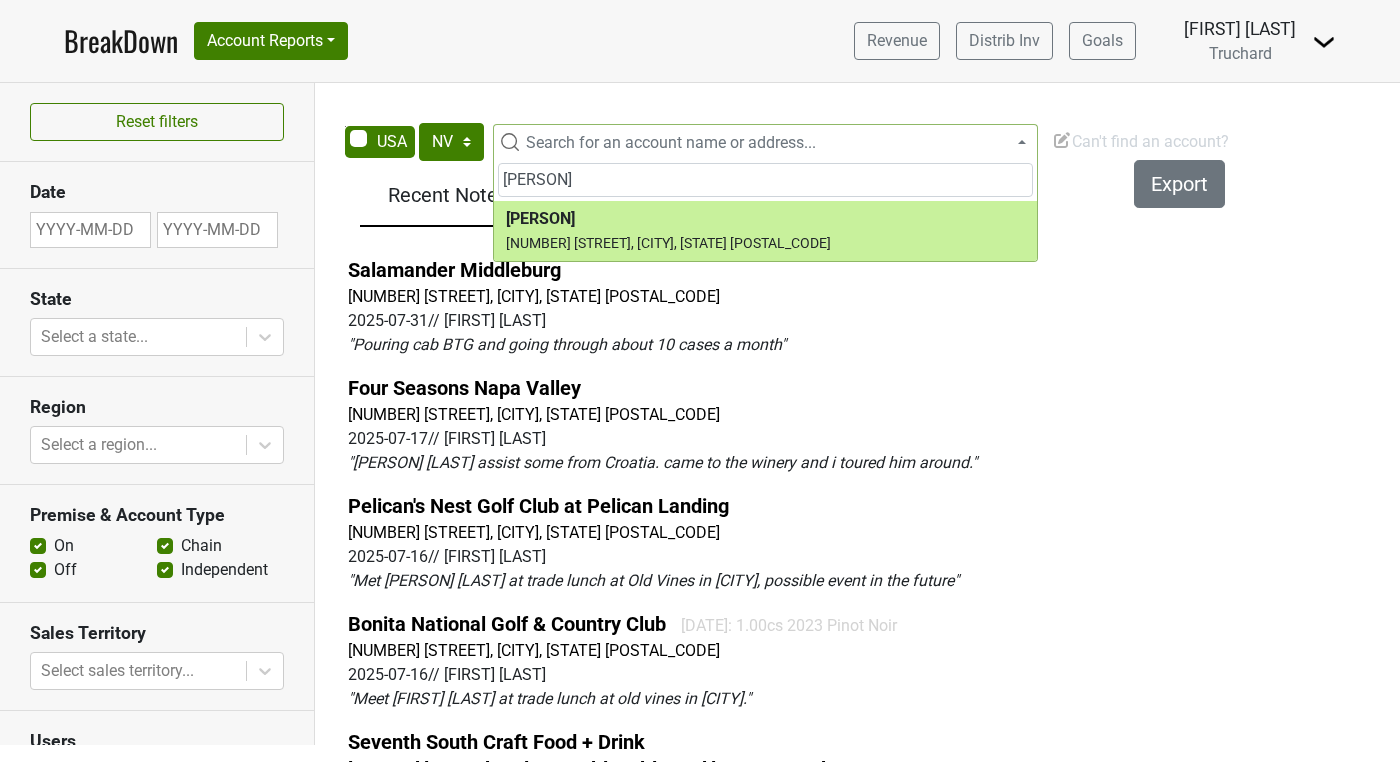 type on "jazmine" 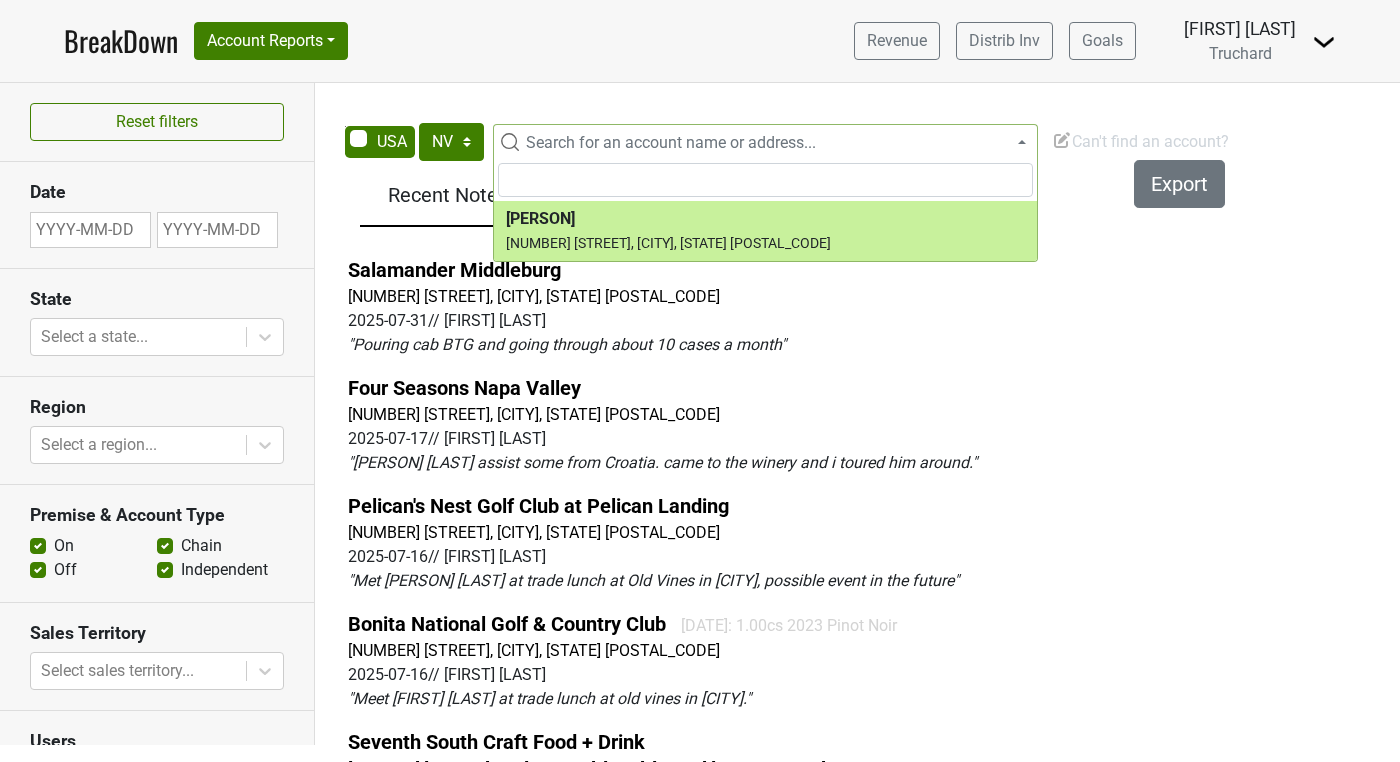 select on "123607290" 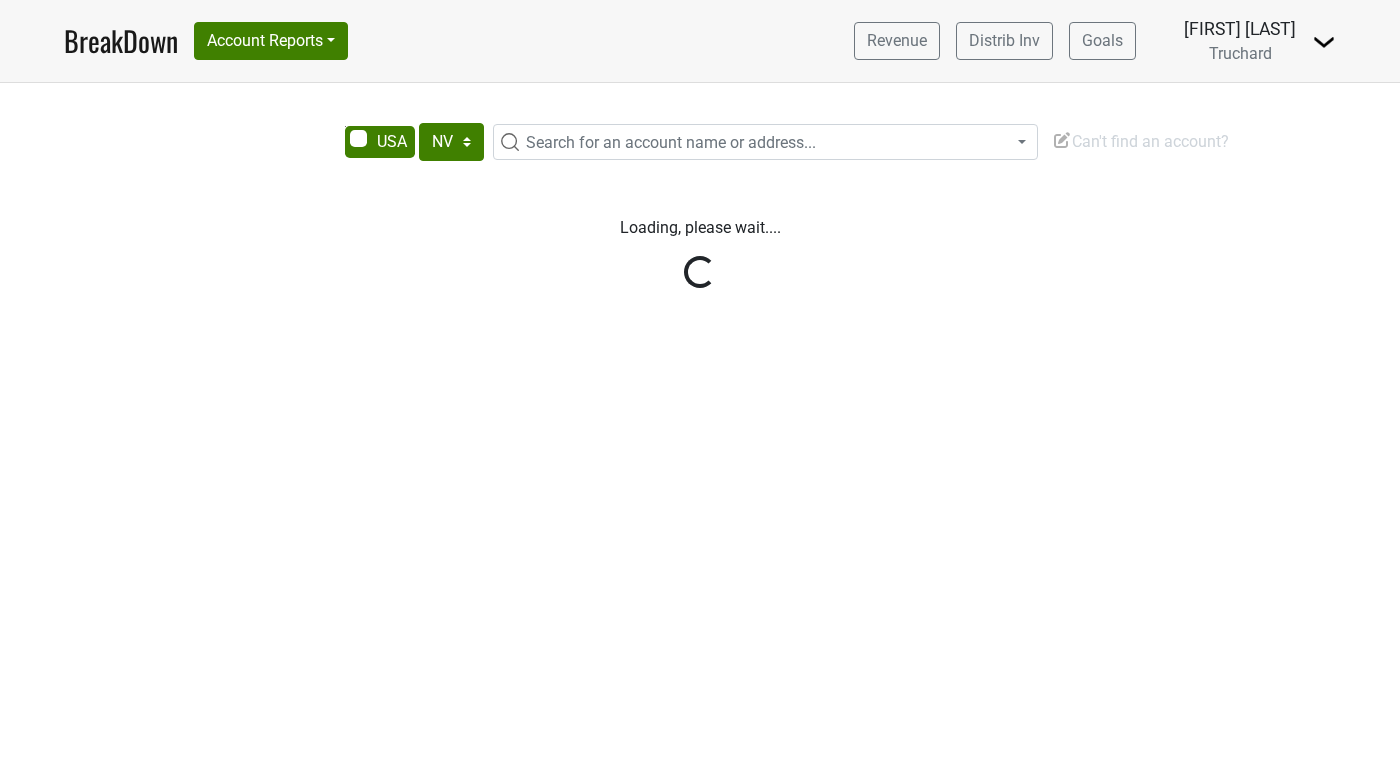 select on "NV" 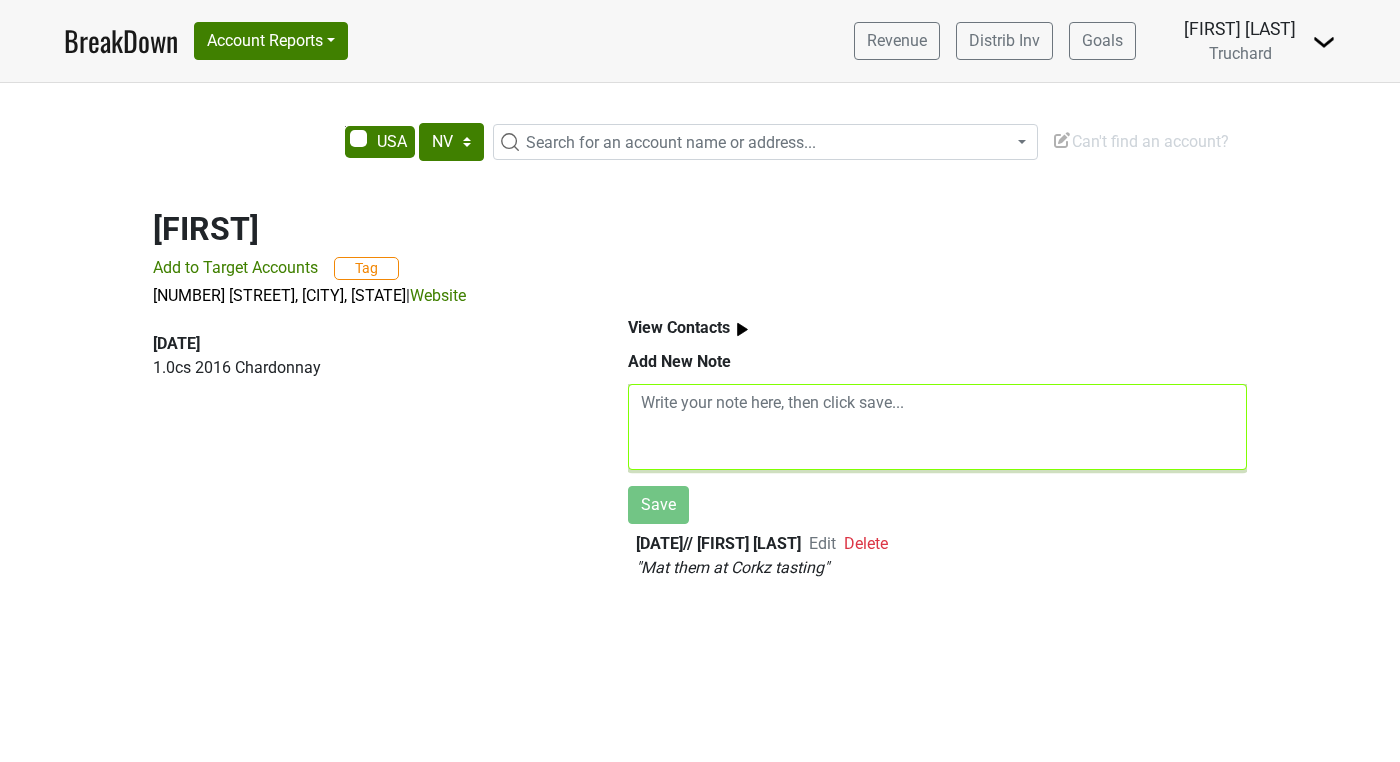 click at bounding box center (937, 427) 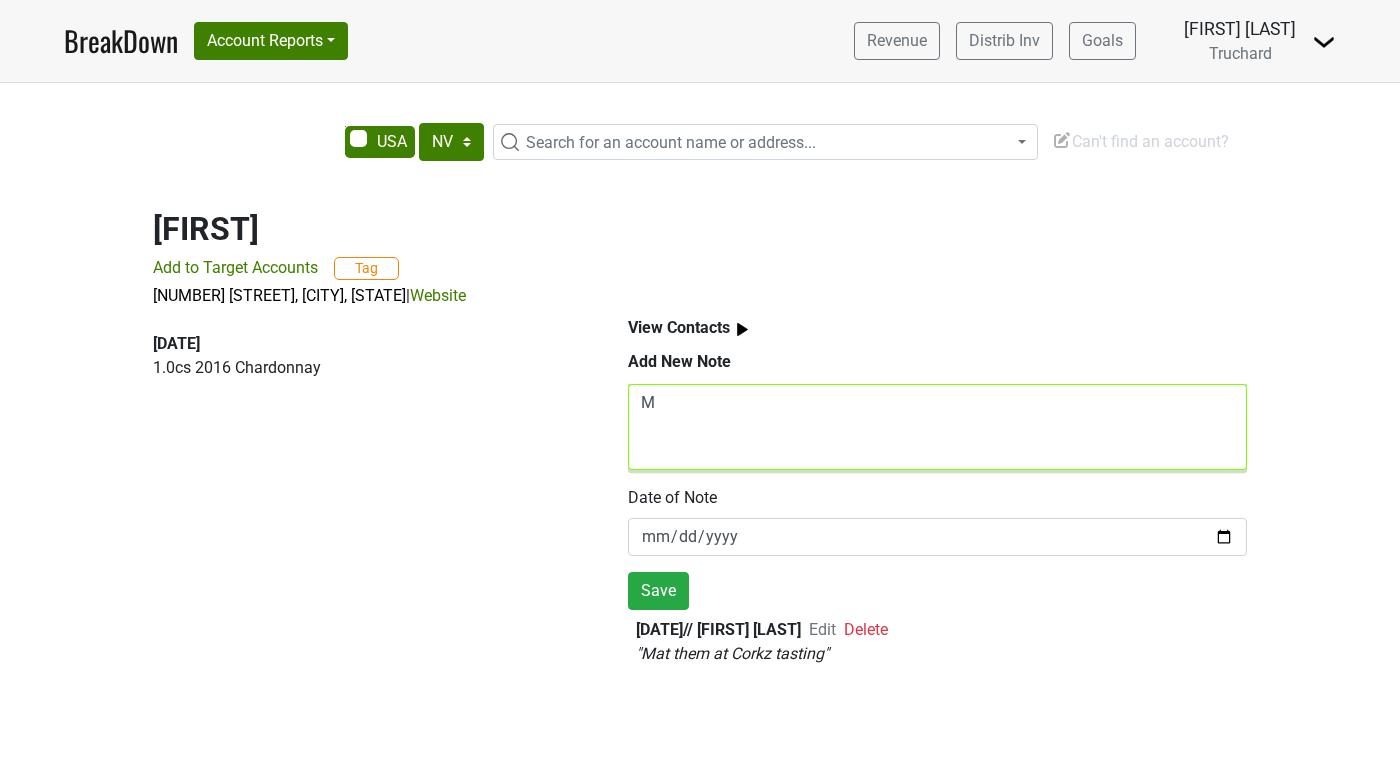 type on "M" 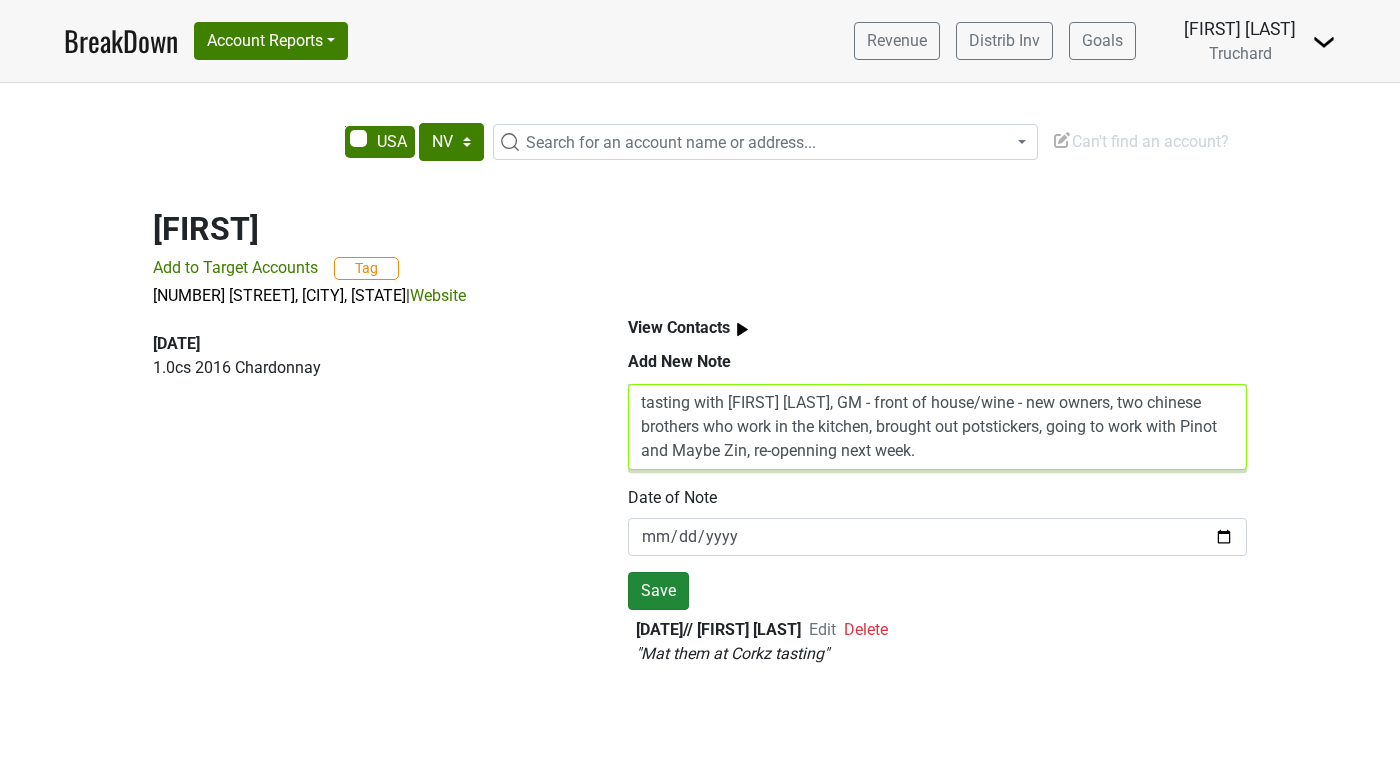 type on "tasting with [FIRST] [LAST], GM - front of house/wine - new owners, two chinese brothers who work in the kitchen, brought out potstickers, going to work with Pinot and Maybe Zin, re-openning next week." 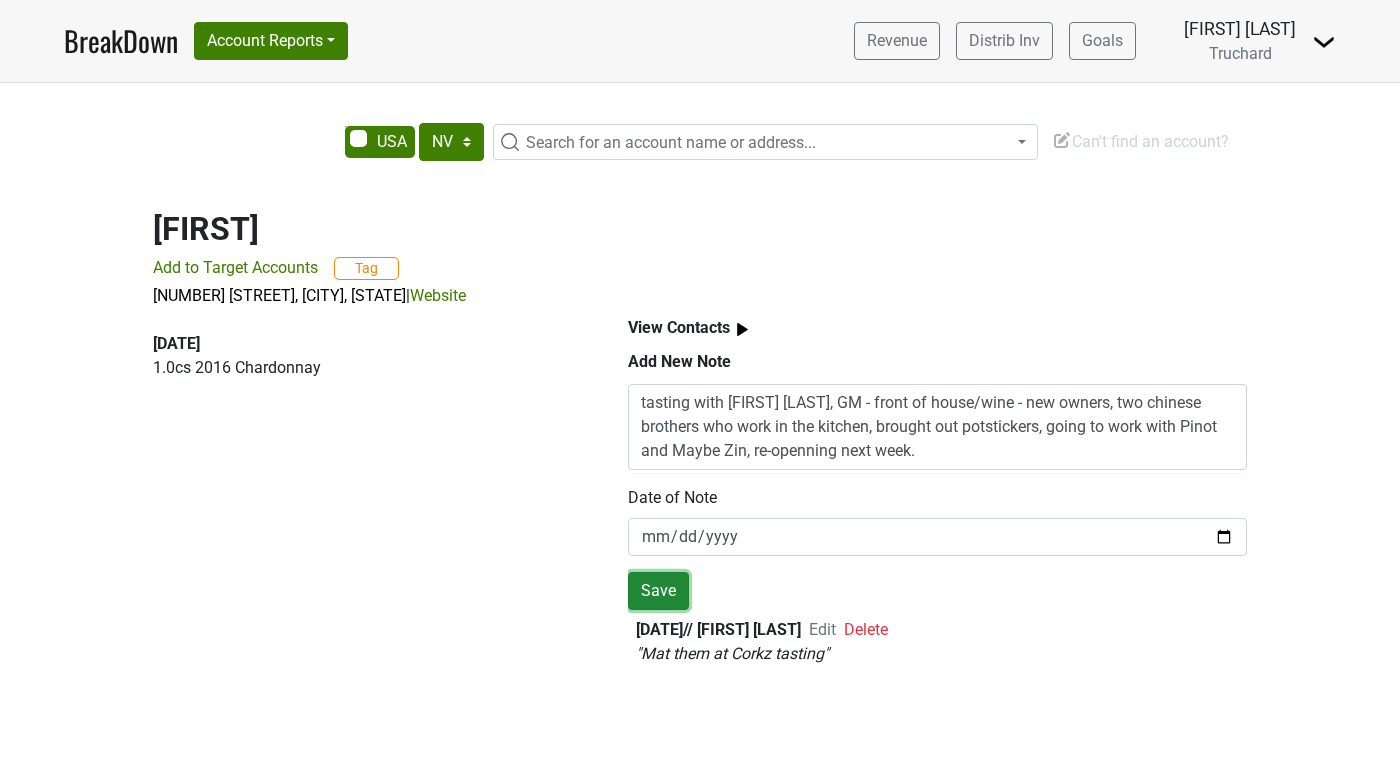 click on "Save" at bounding box center [658, 591] 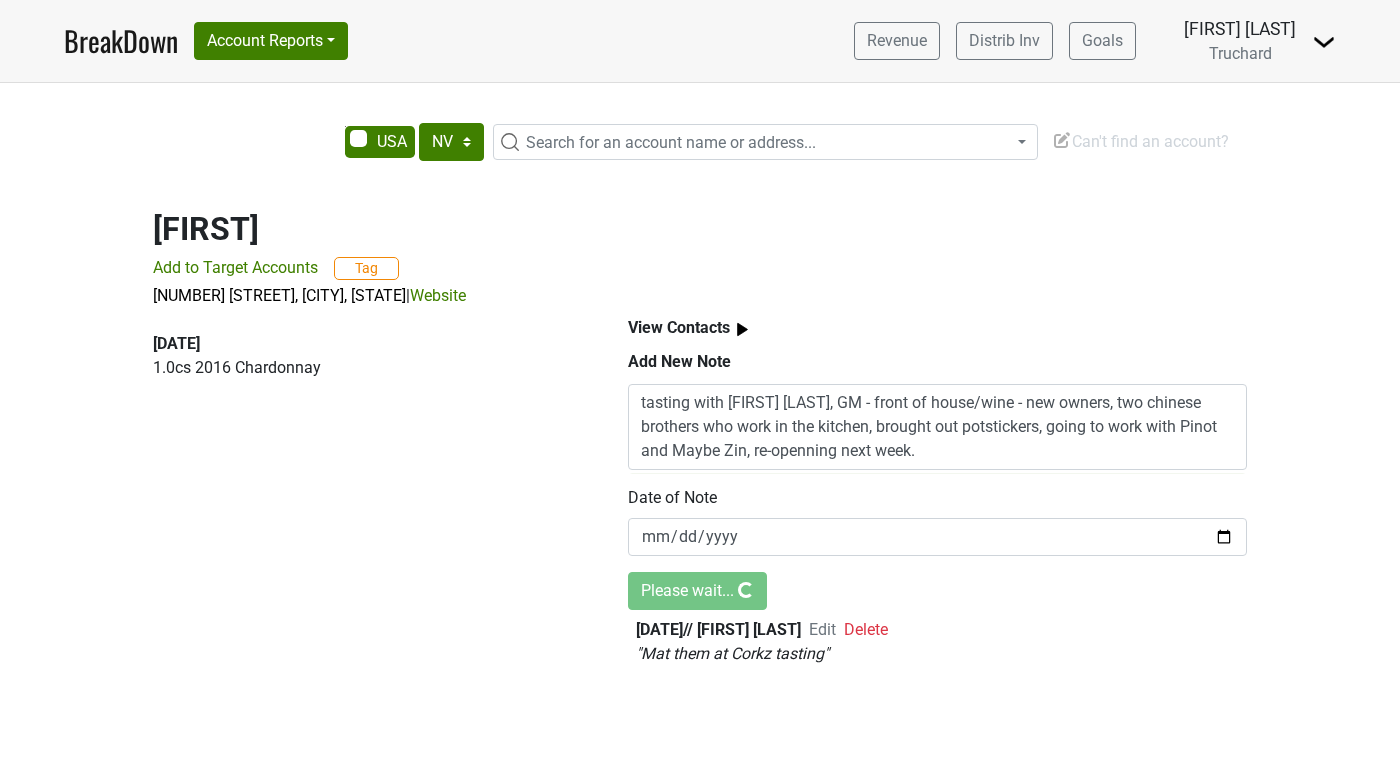 type 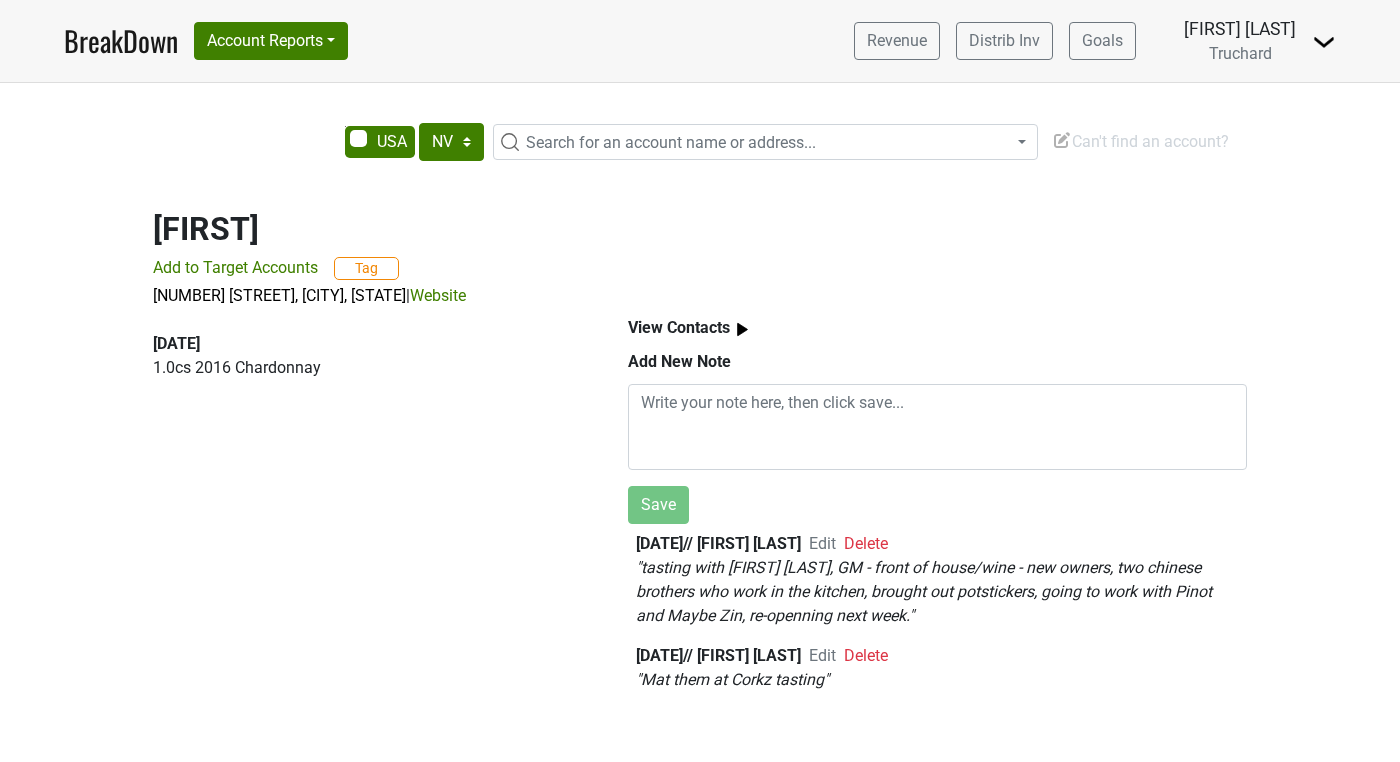 click on "Search for an account name or address..." at bounding box center [671, 142] 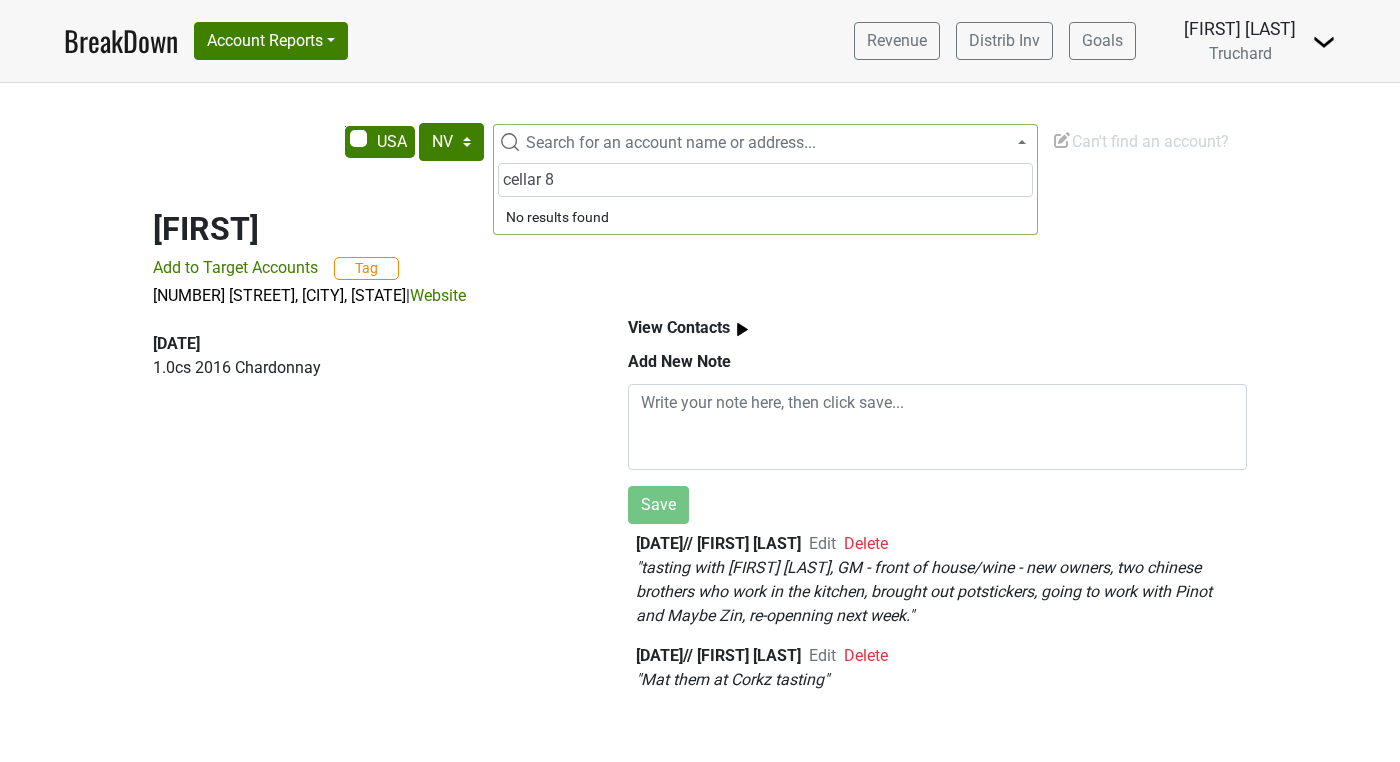 click on "cellar 8" at bounding box center (765, 180) 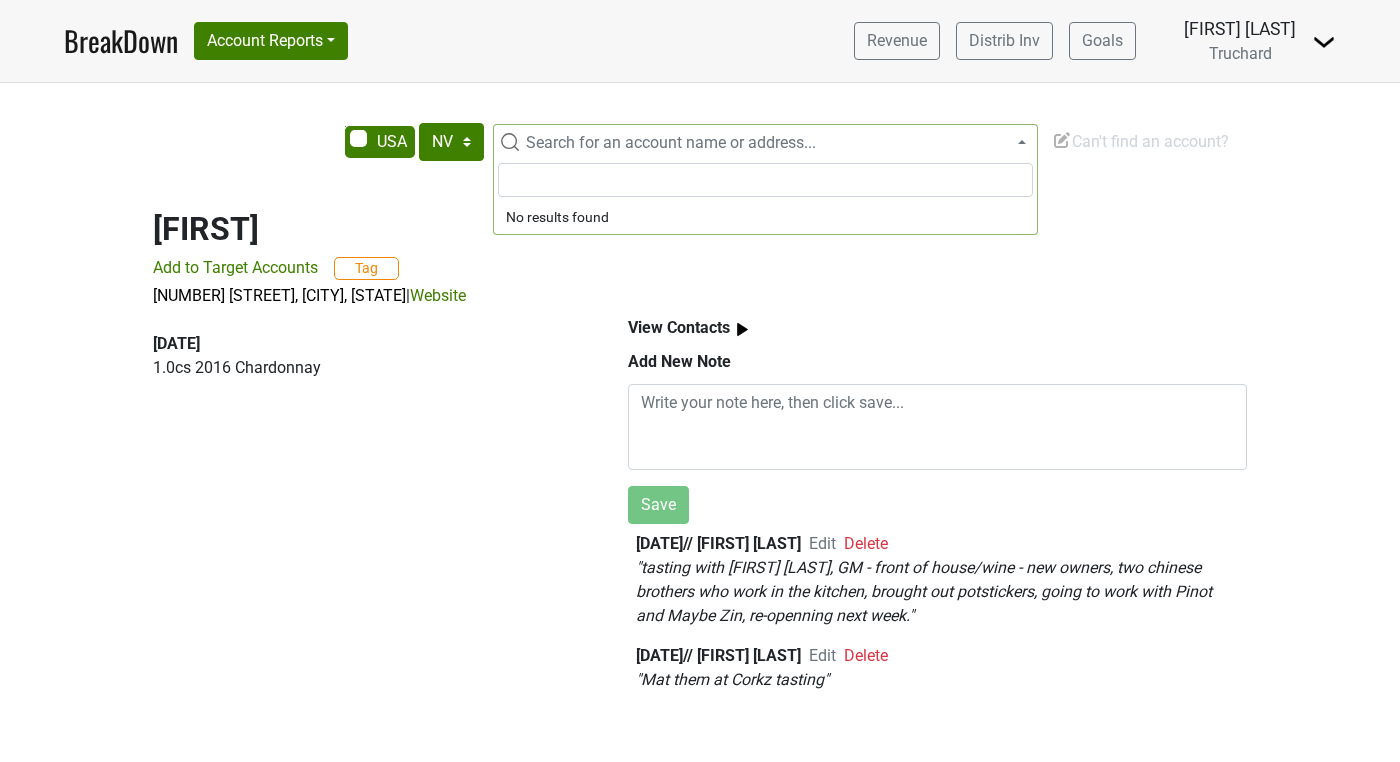 click on "Jazmine" at bounding box center [700, 229] 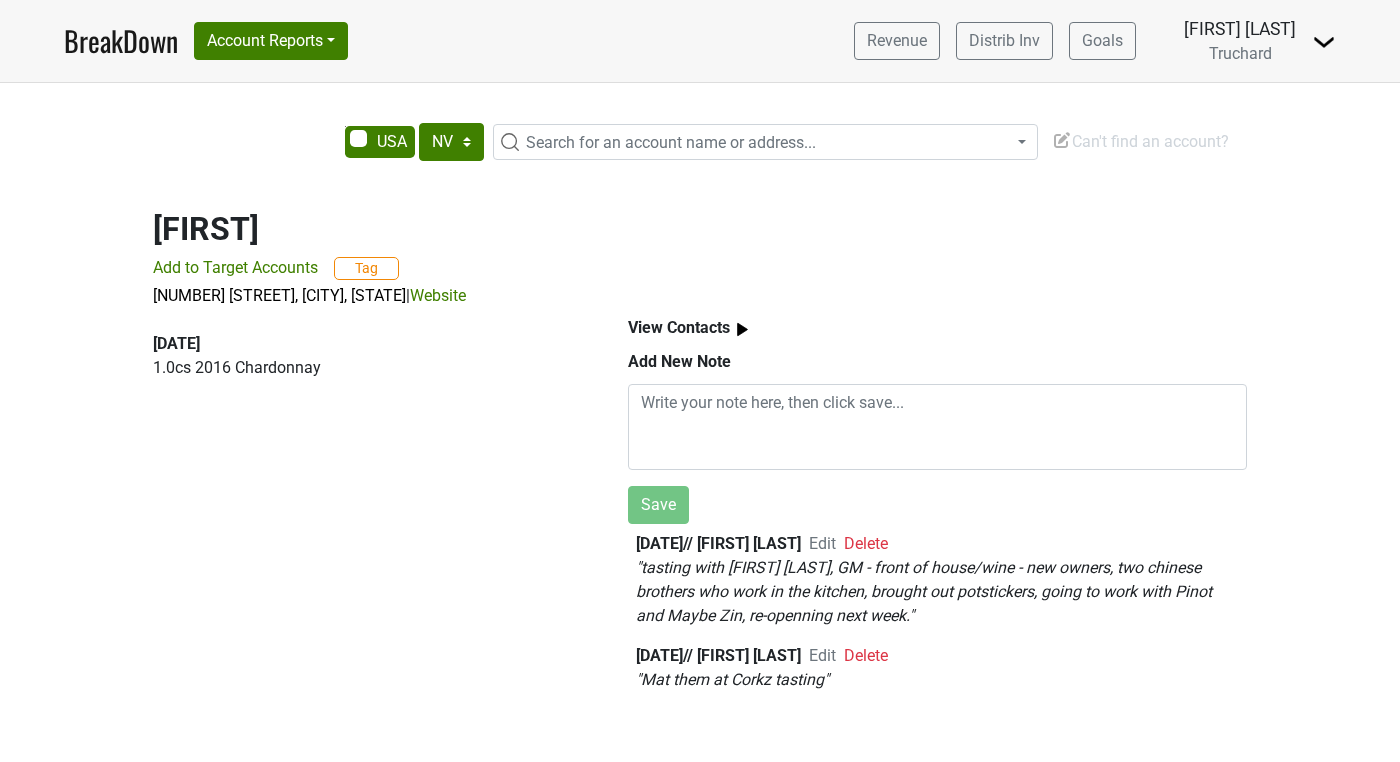 click on "Can't find an account?" at bounding box center (1140, 141) 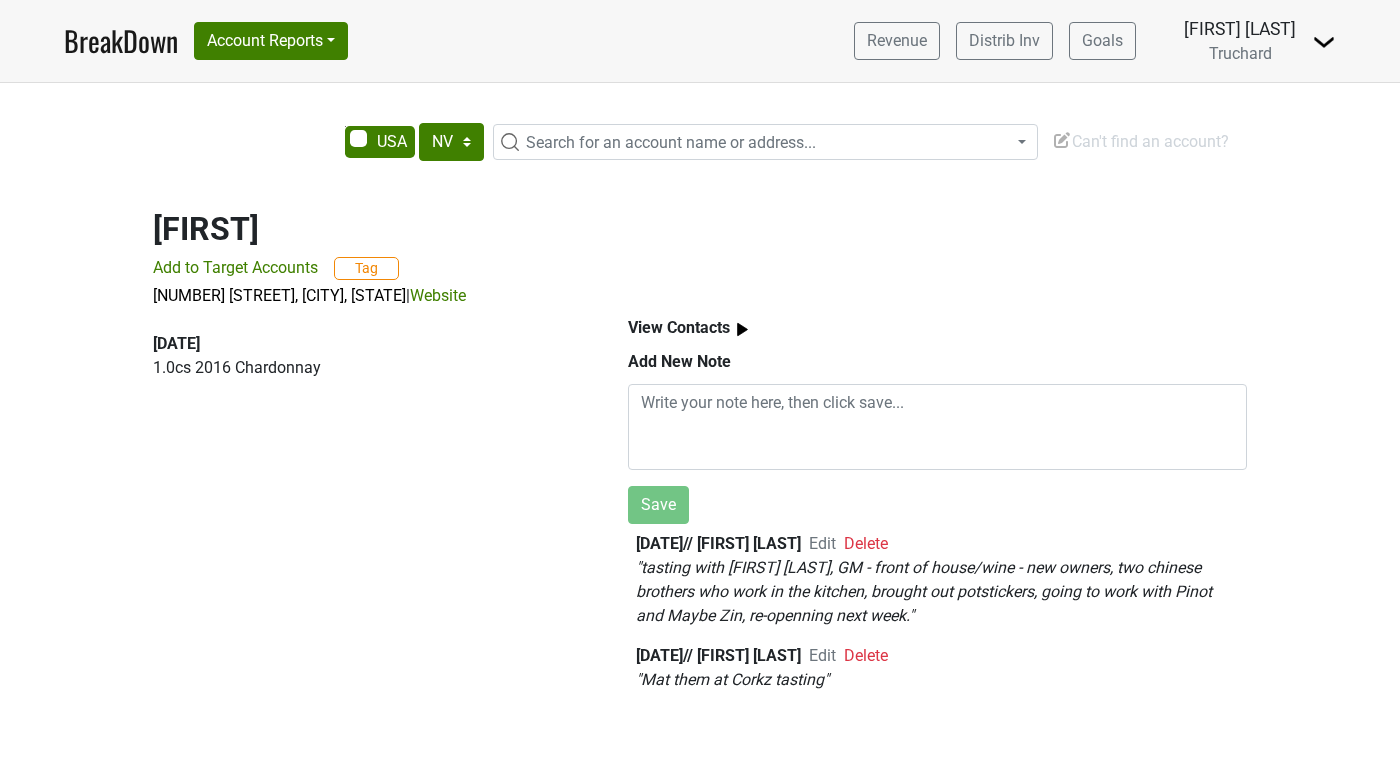 click at bounding box center [1062, 140] 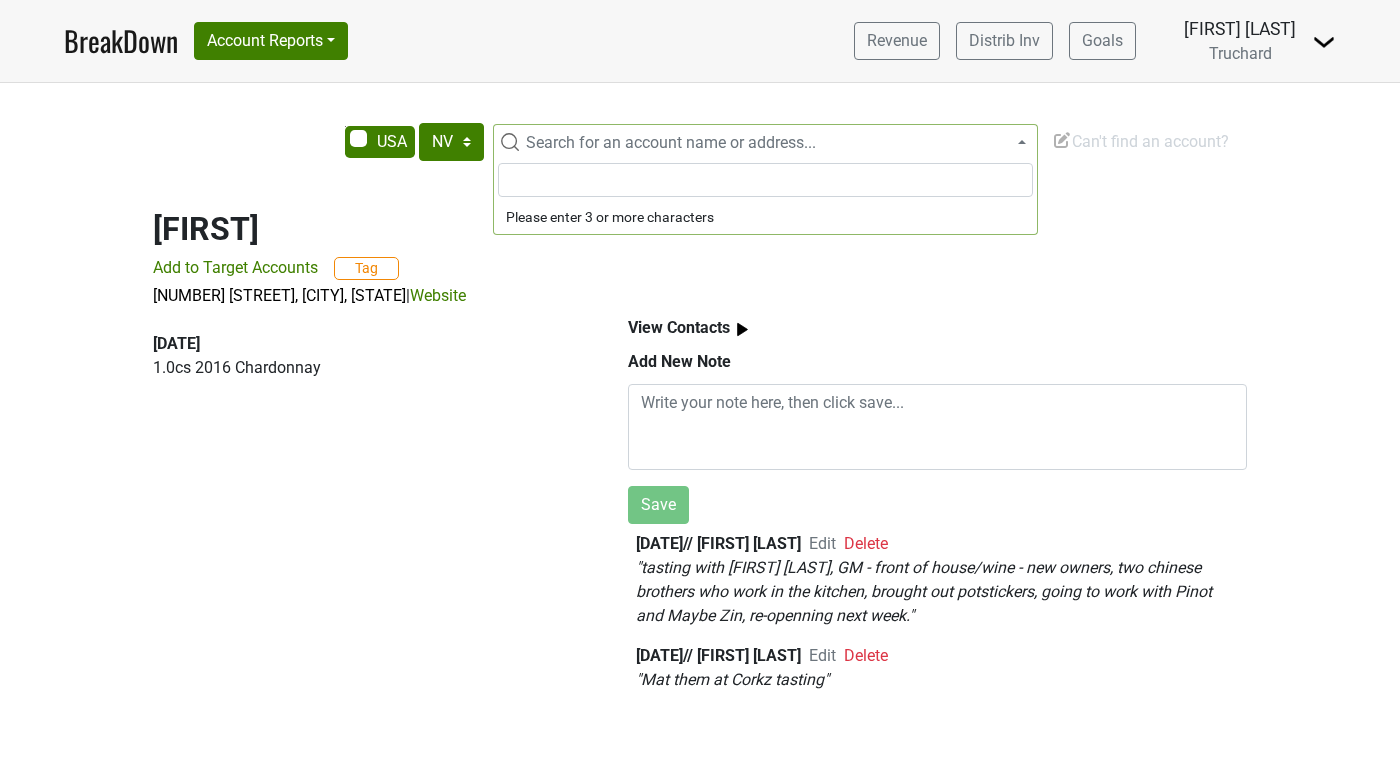 click on "Search for an account name or address..." at bounding box center (671, 142) 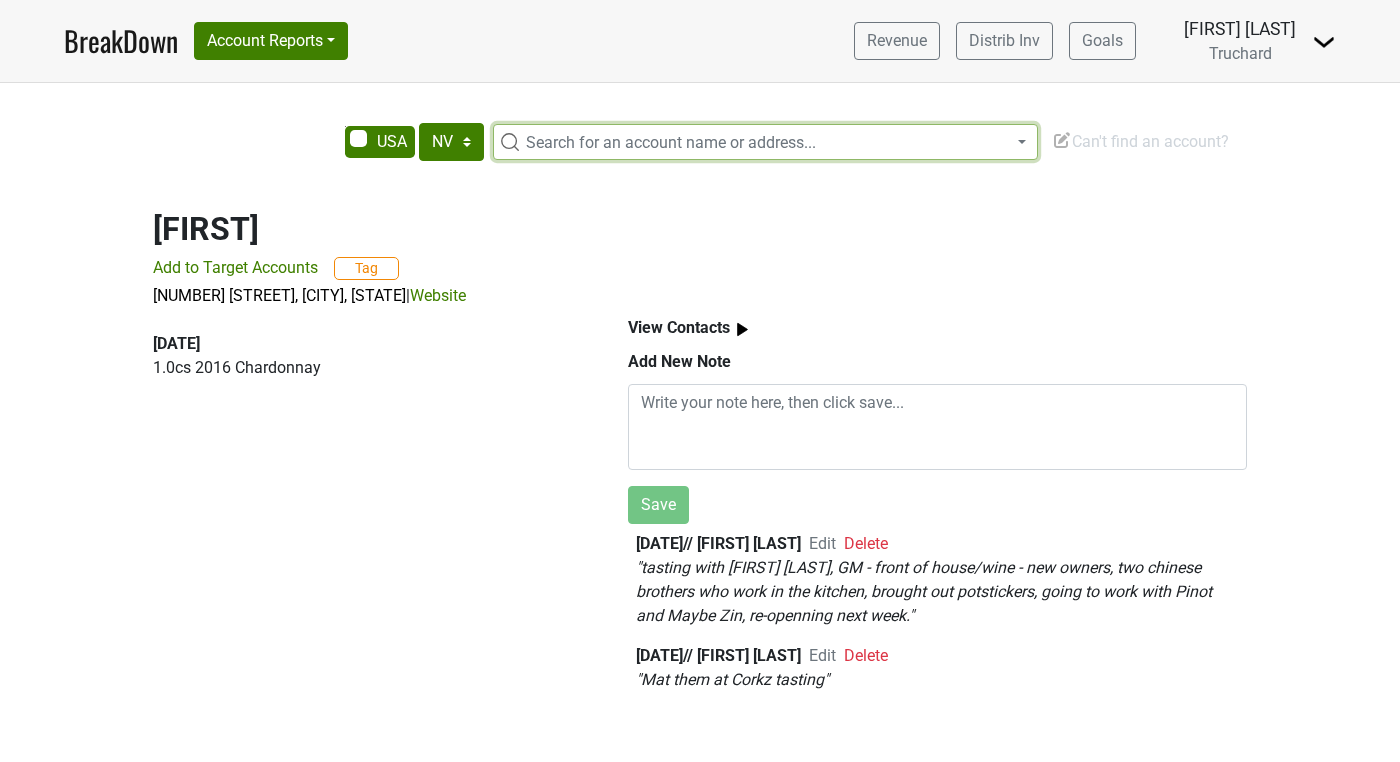 click on "Search for an account name or address..." at bounding box center (671, 142) 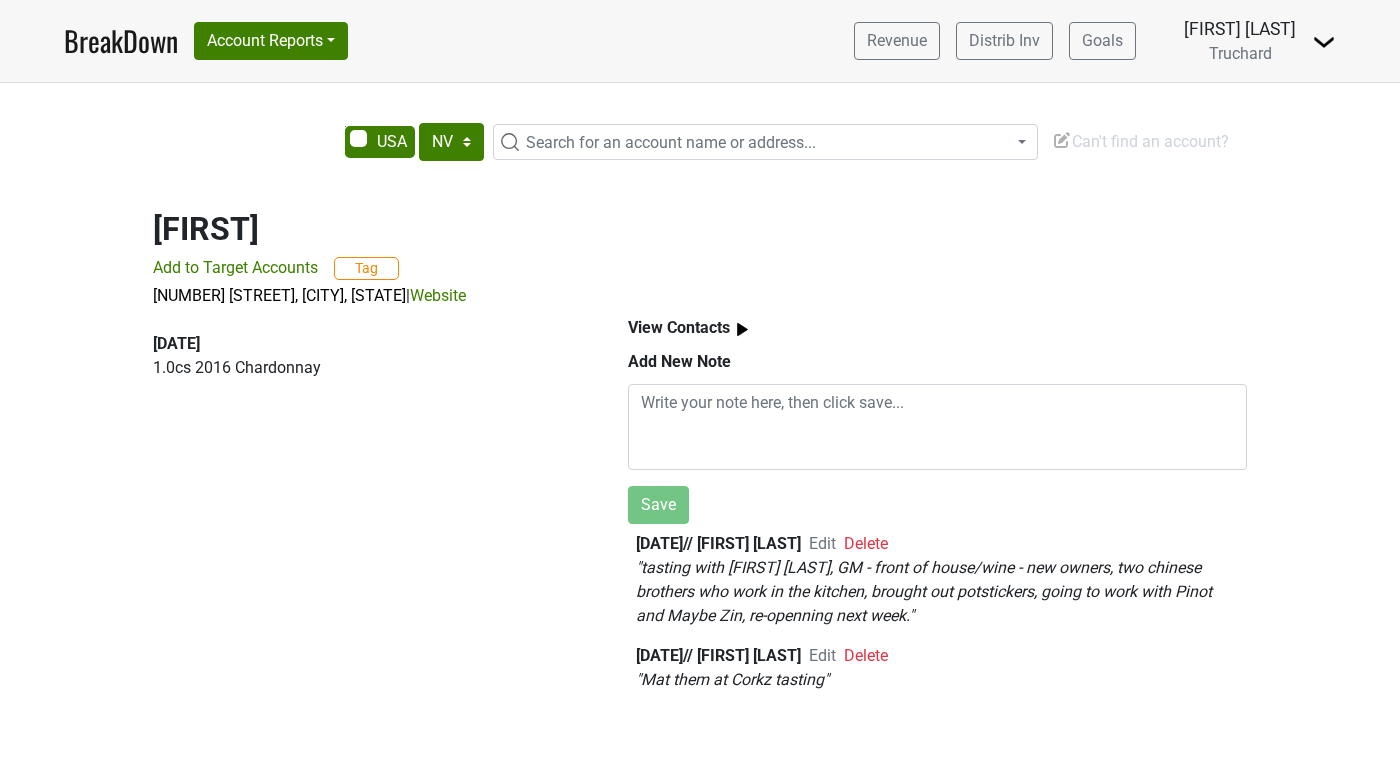 click at bounding box center [1062, 140] 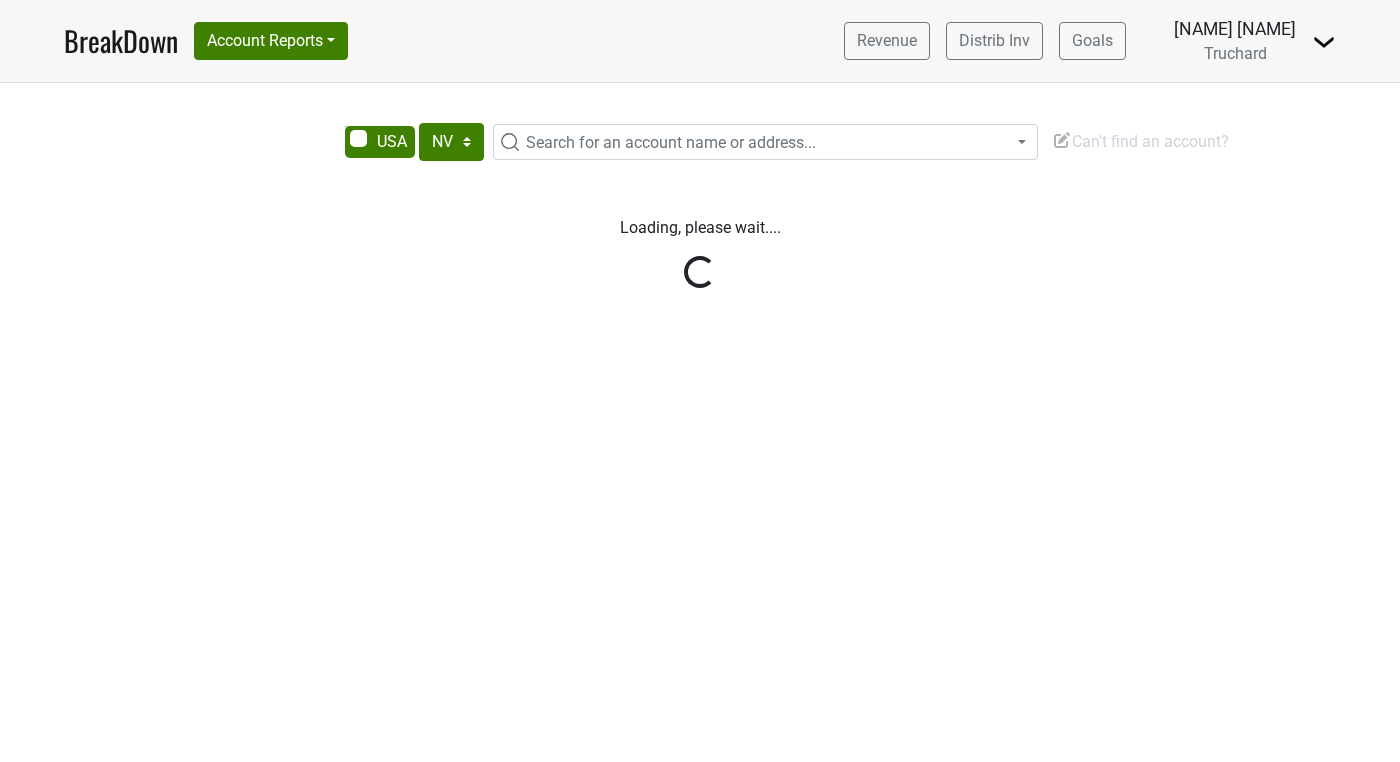 scroll, scrollTop: 0, scrollLeft: 0, axis: both 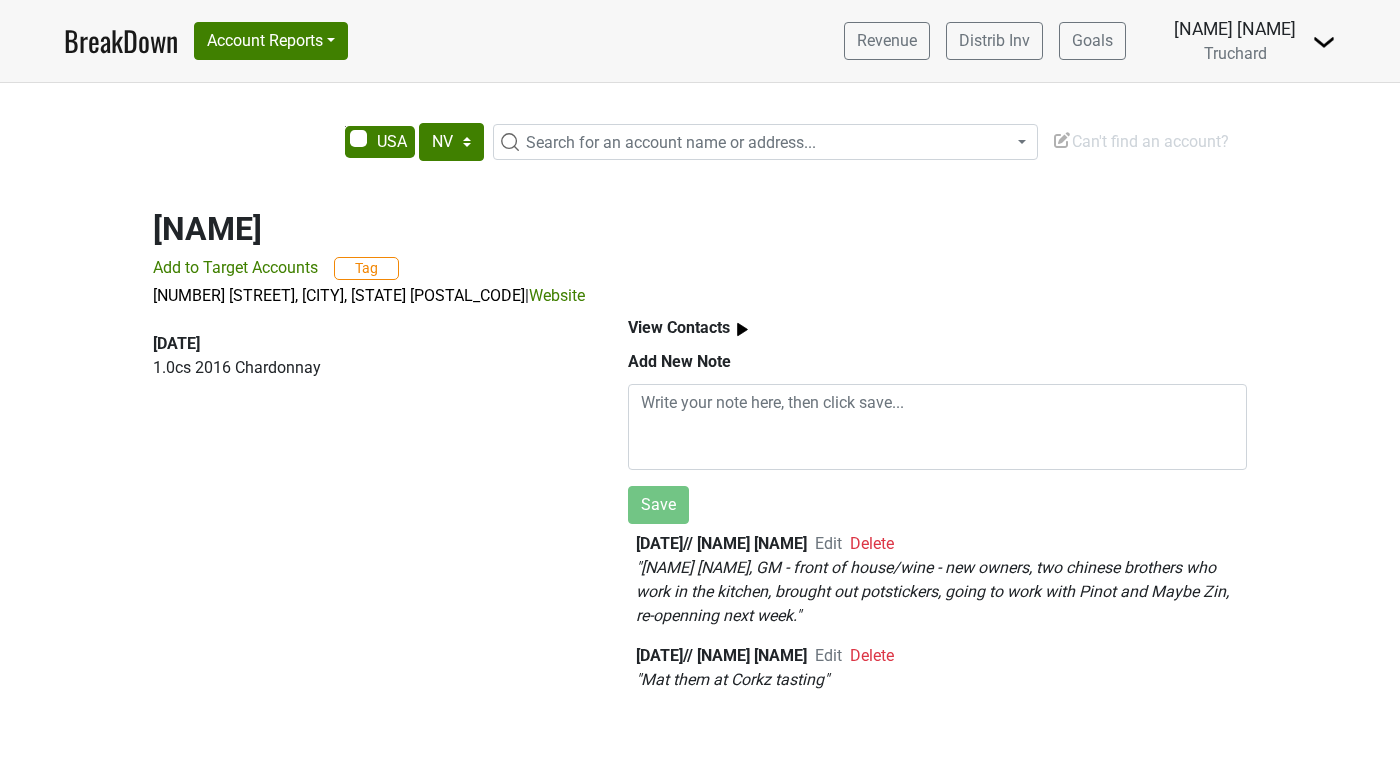 click on "AK AL AR AZ CA CO CT DC DE FL GA HI IA ID IL IN KS KY LA MA MD ME MI MN MO MS MT NC ND NE NH NJ NM NV NY OH OK OR PA RI SC SD TN TX UT VA VT WA WI WV WY
Search for an account name or address...
Can't find an account?" at bounding box center [900, 144] 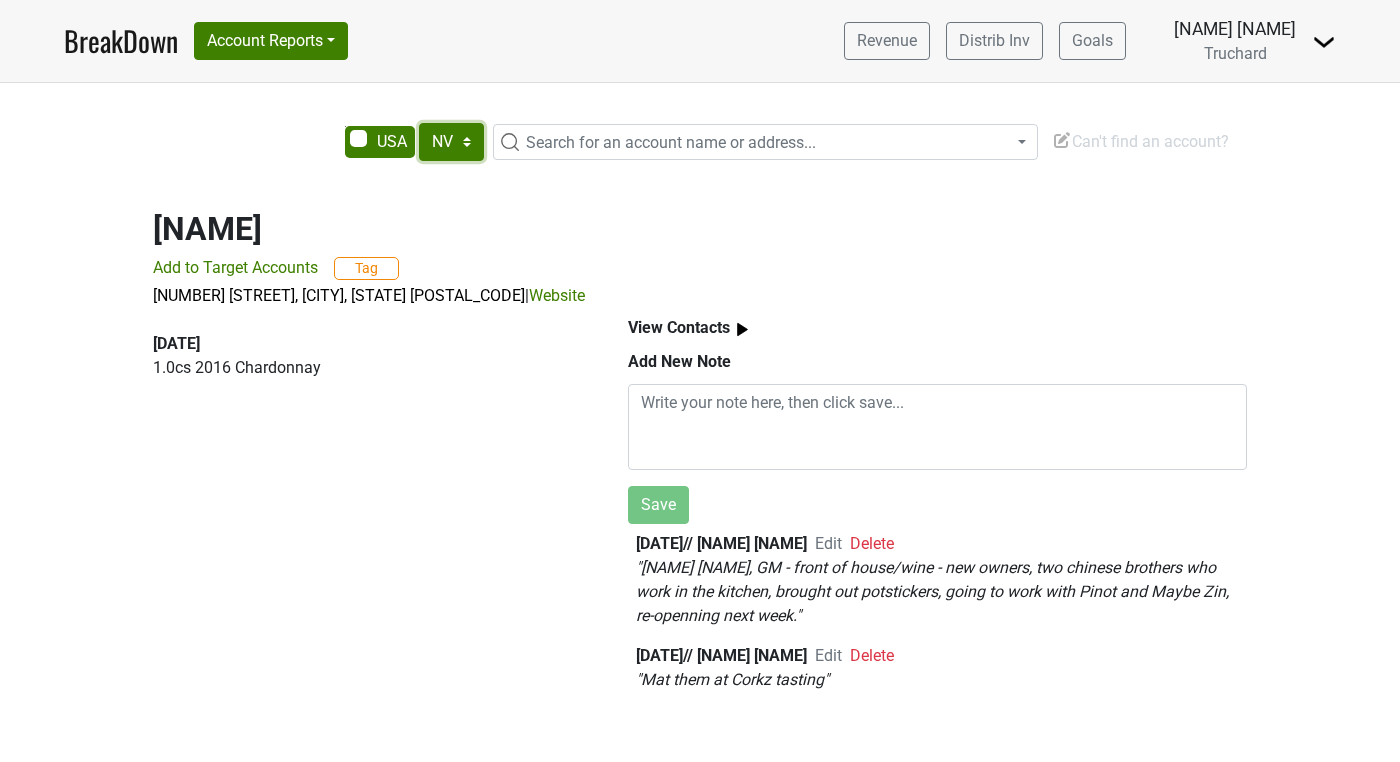 click on "AK AL AR AZ CA CO CT DC DE FL GA HI IA ID IL IN KS KY LA MA MD ME MI MN MO MS MT NC ND NE NH NJ NM NV NY OH OK OR PA RI SC SD TN TX UT VA VT WA WI WV WY" at bounding box center [451, 142] 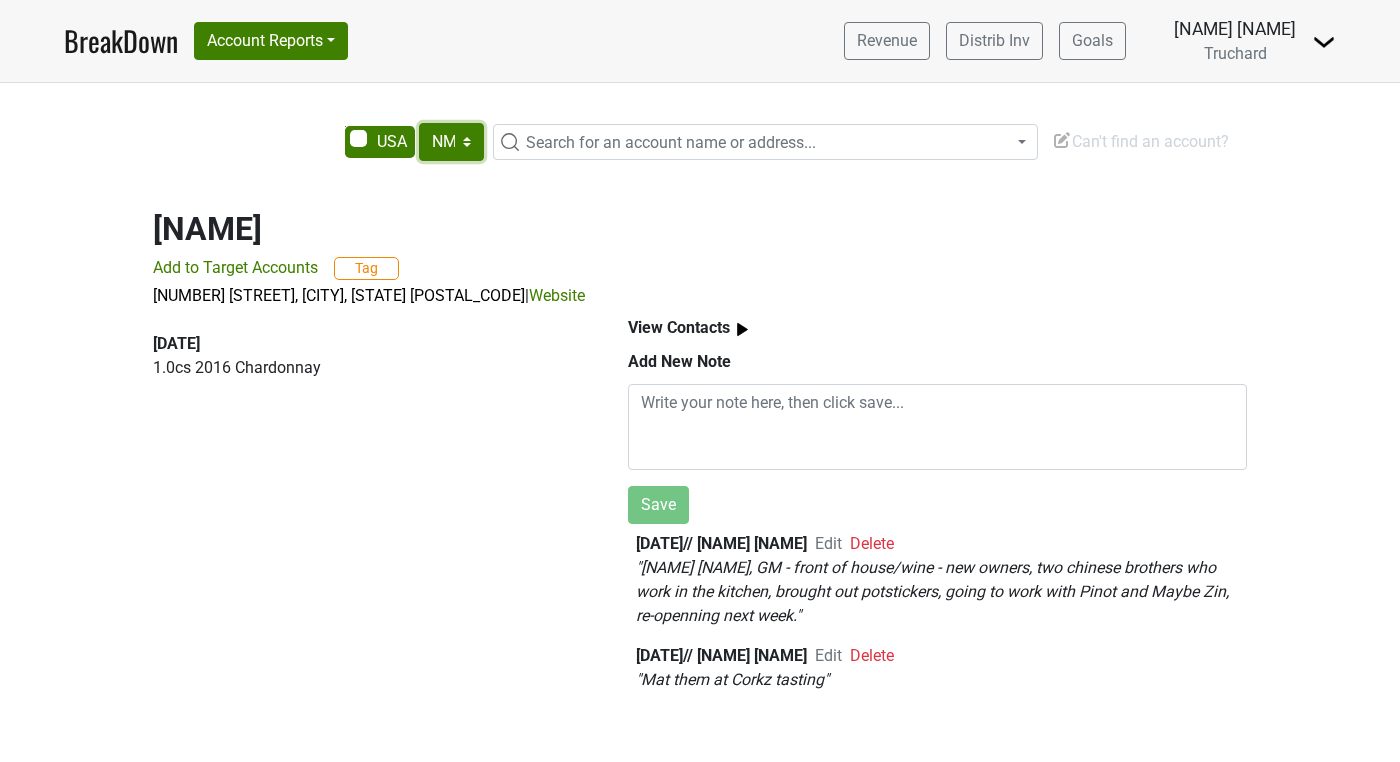 click on "AK AL AR AZ CA CO CT DC DE FL GA HI IA ID IL IN KS KY LA MA MD ME MI MN MO MS MT NC ND NE NH NJ NM NV NY OH OK OR PA RI SC SD TN TX UT VA VT WA WI WV WY" at bounding box center [451, 142] 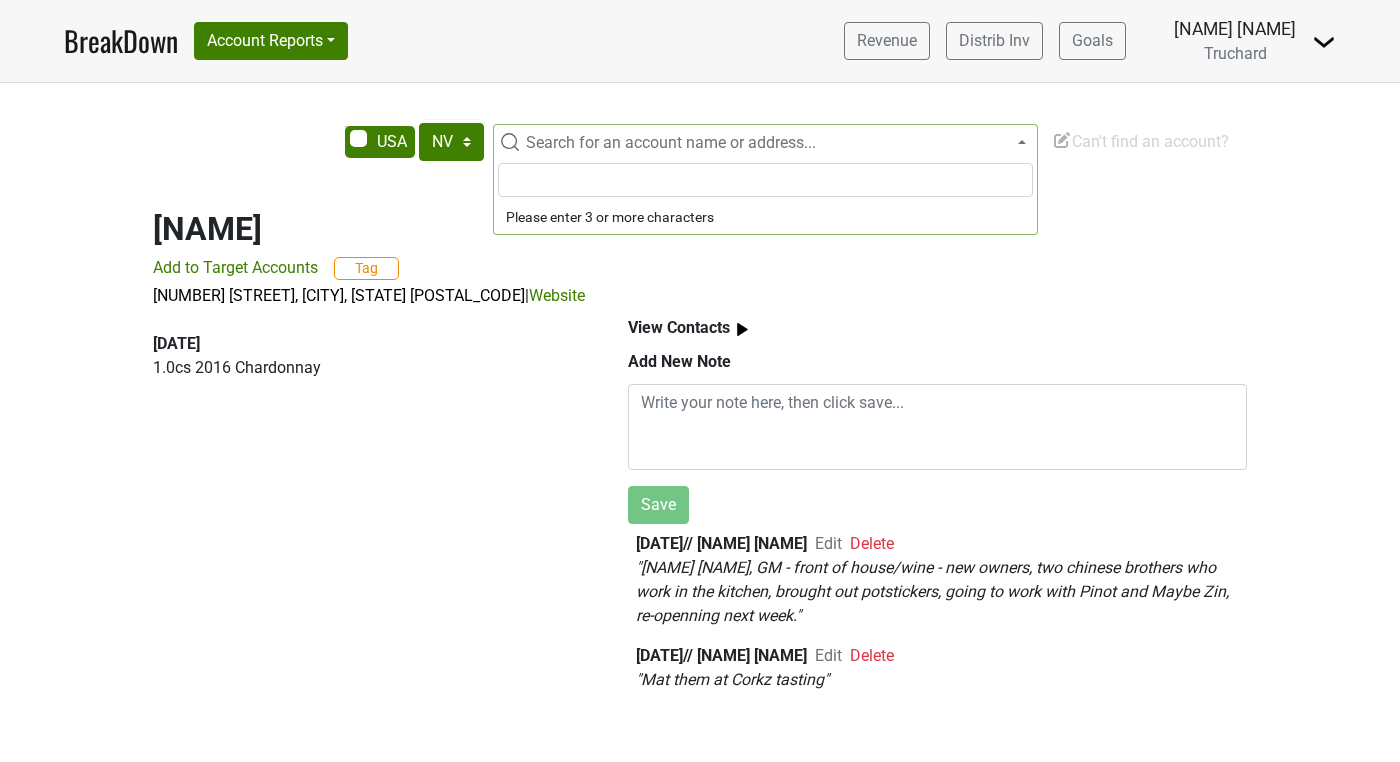 click on "Search for an account name or address..." at bounding box center [765, 142] 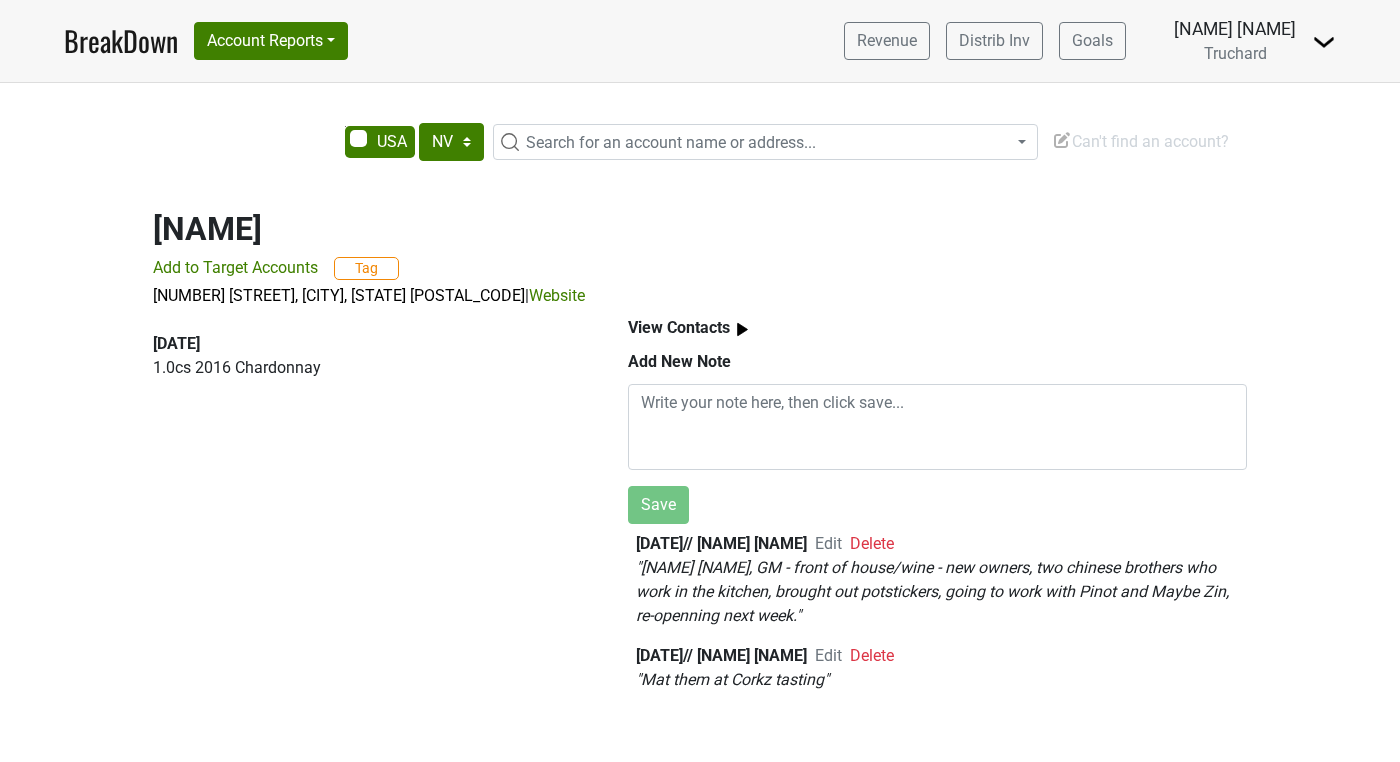 click on "AK AL AR AZ CA CO CT DC DE FL GA HI IA ID IL IN KS KY LA MA MD ME MI MN MO MS MT NC ND NE NH NJ NM NV NY OH OK OR PA RI SC SD TN TX UT VA VT WA WI WV WY
Search for an account name or address...
Can't find an account?" at bounding box center [900, 144] 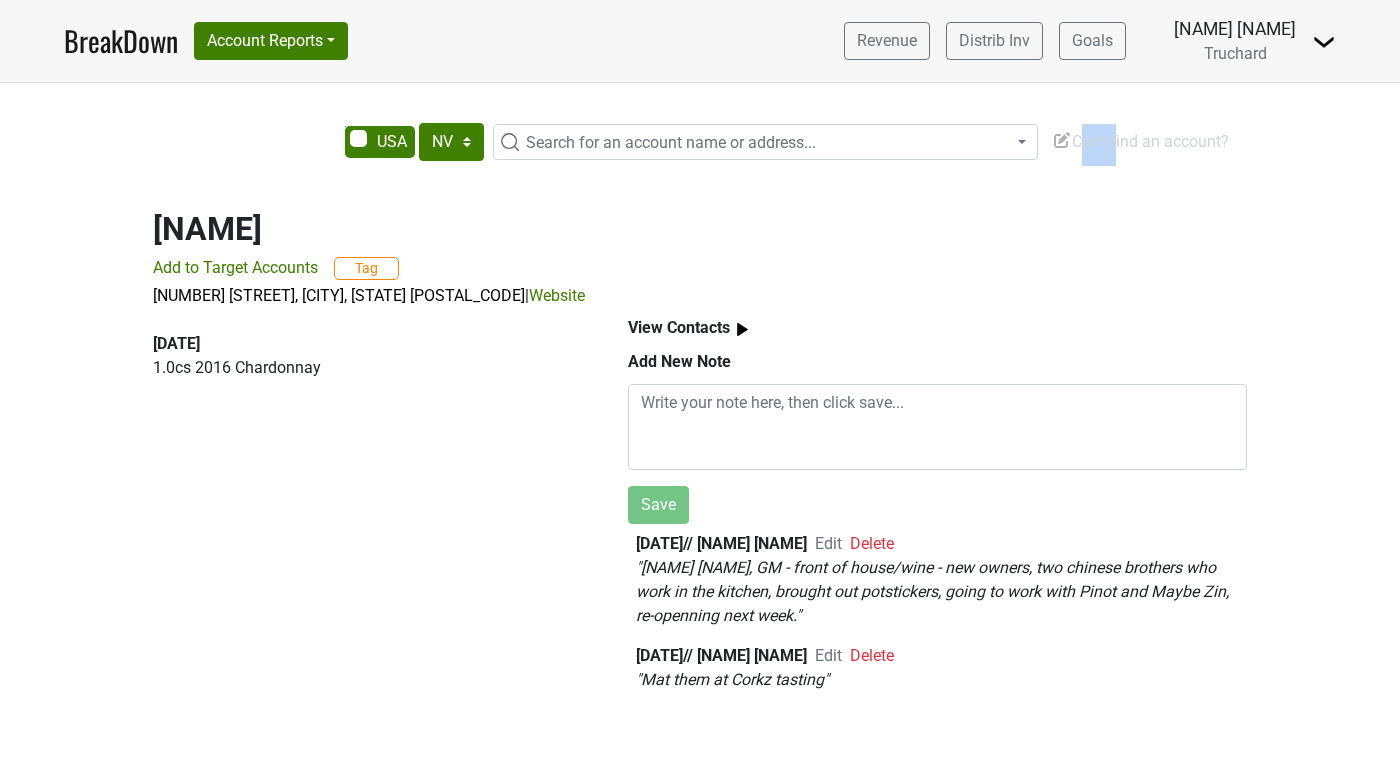 drag, startPoint x: 1079, startPoint y: 148, endPoint x: 1116, endPoint y: 148, distance: 37 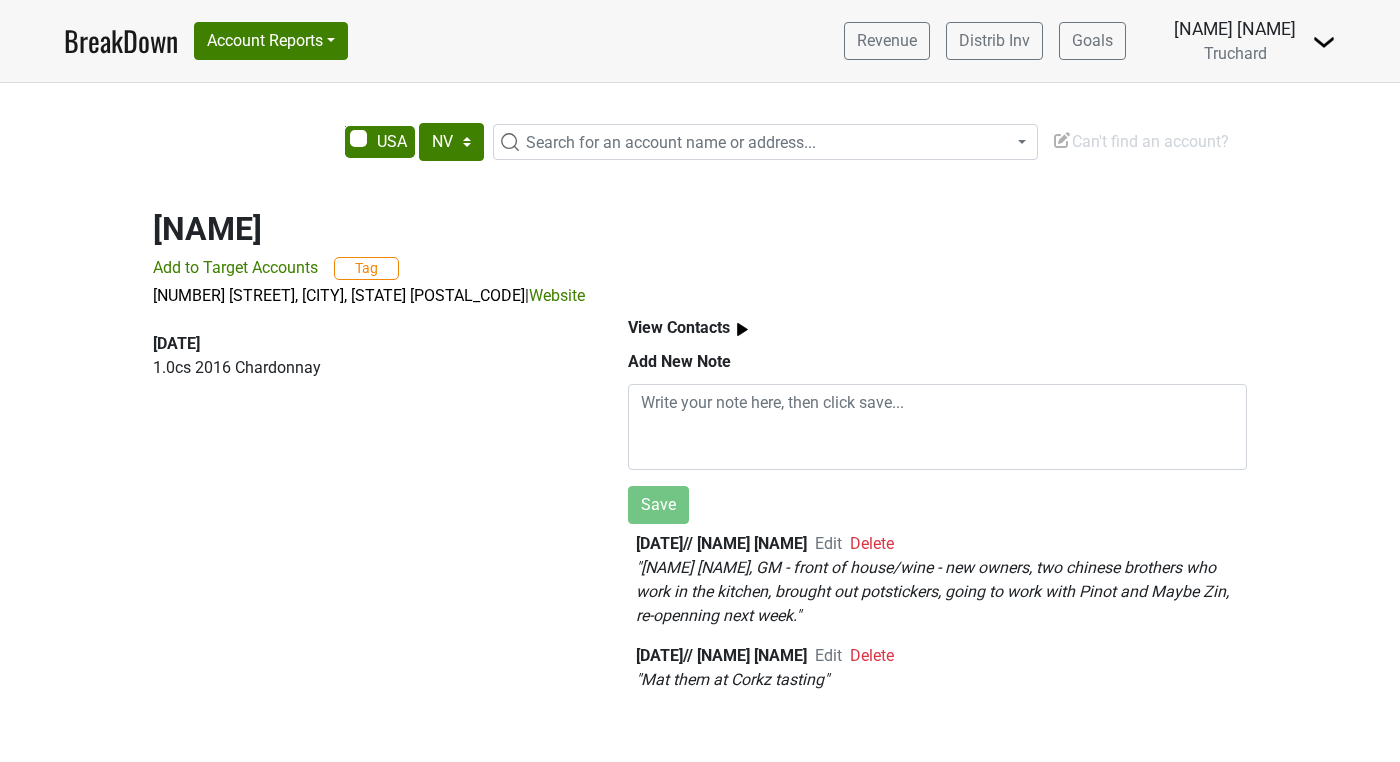 click on "Can't find an account?" at bounding box center [1140, 141] 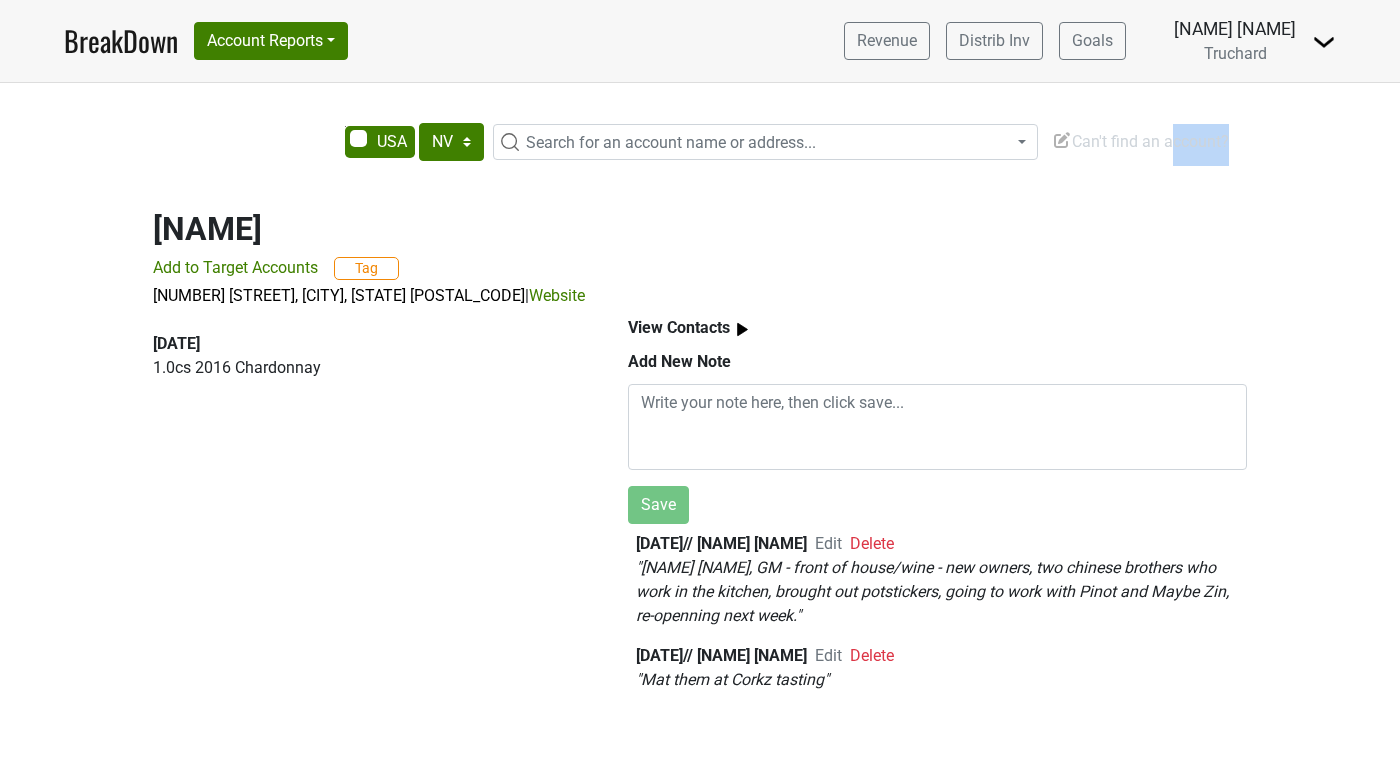click on "Can't find an account?" at bounding box center (1140, 141) 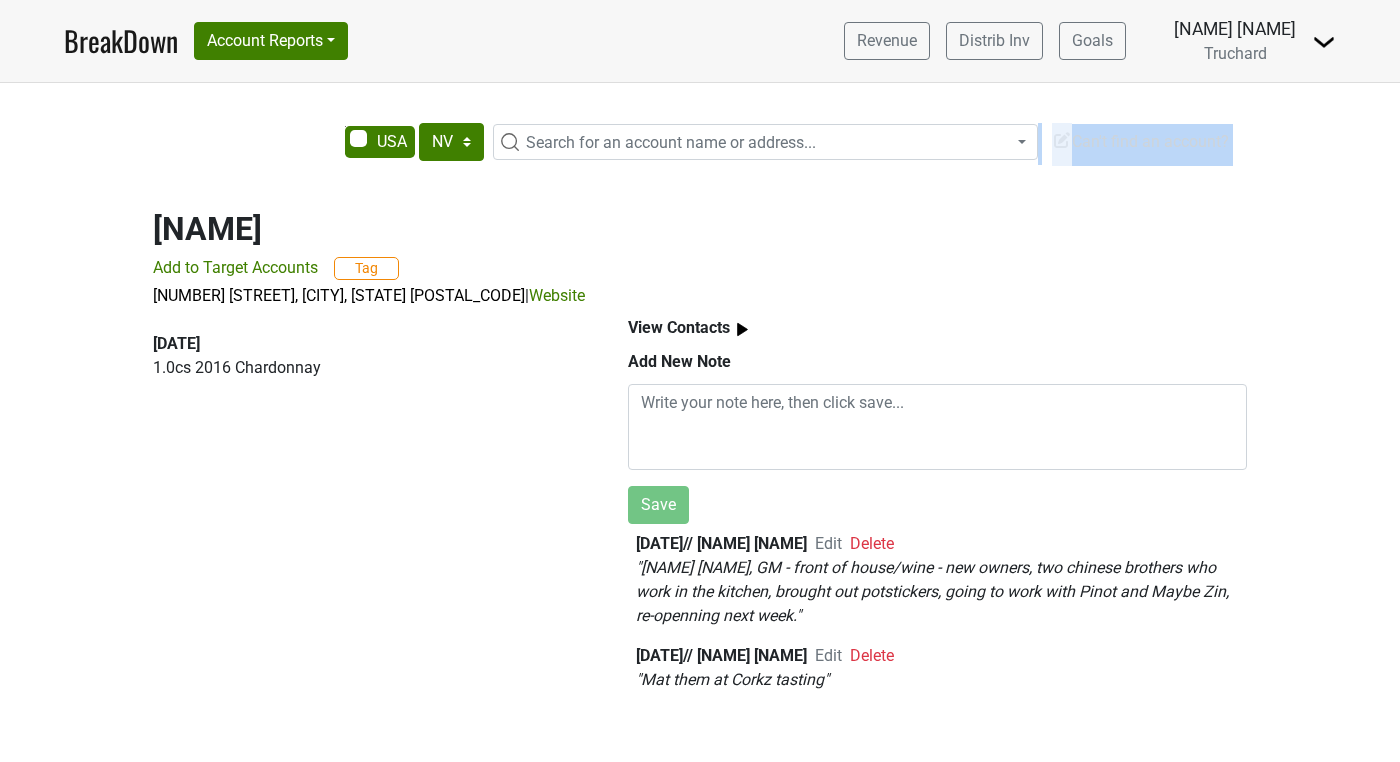 click on "Can't find an account?" at bounding box center [1140, 141] 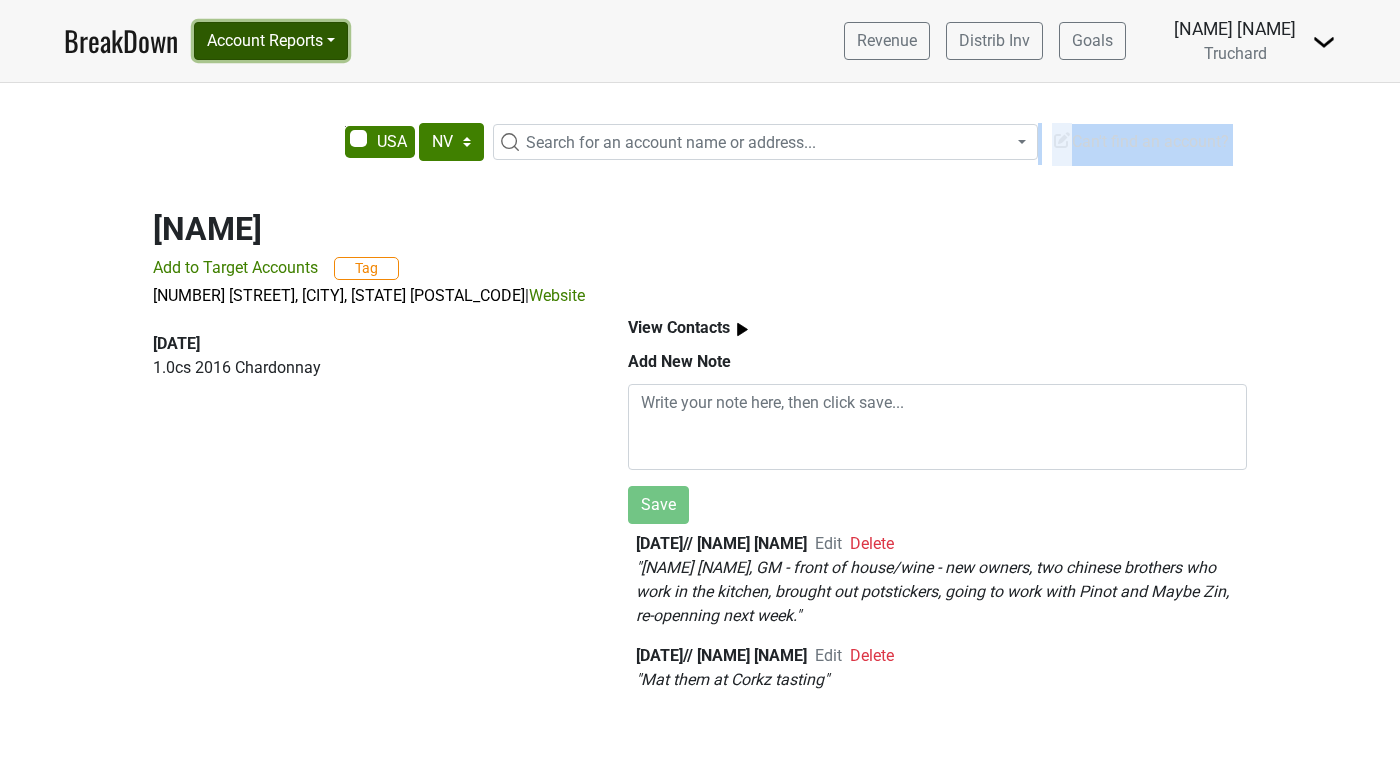 click on "Account Reports" at bounding box center [271, 41] 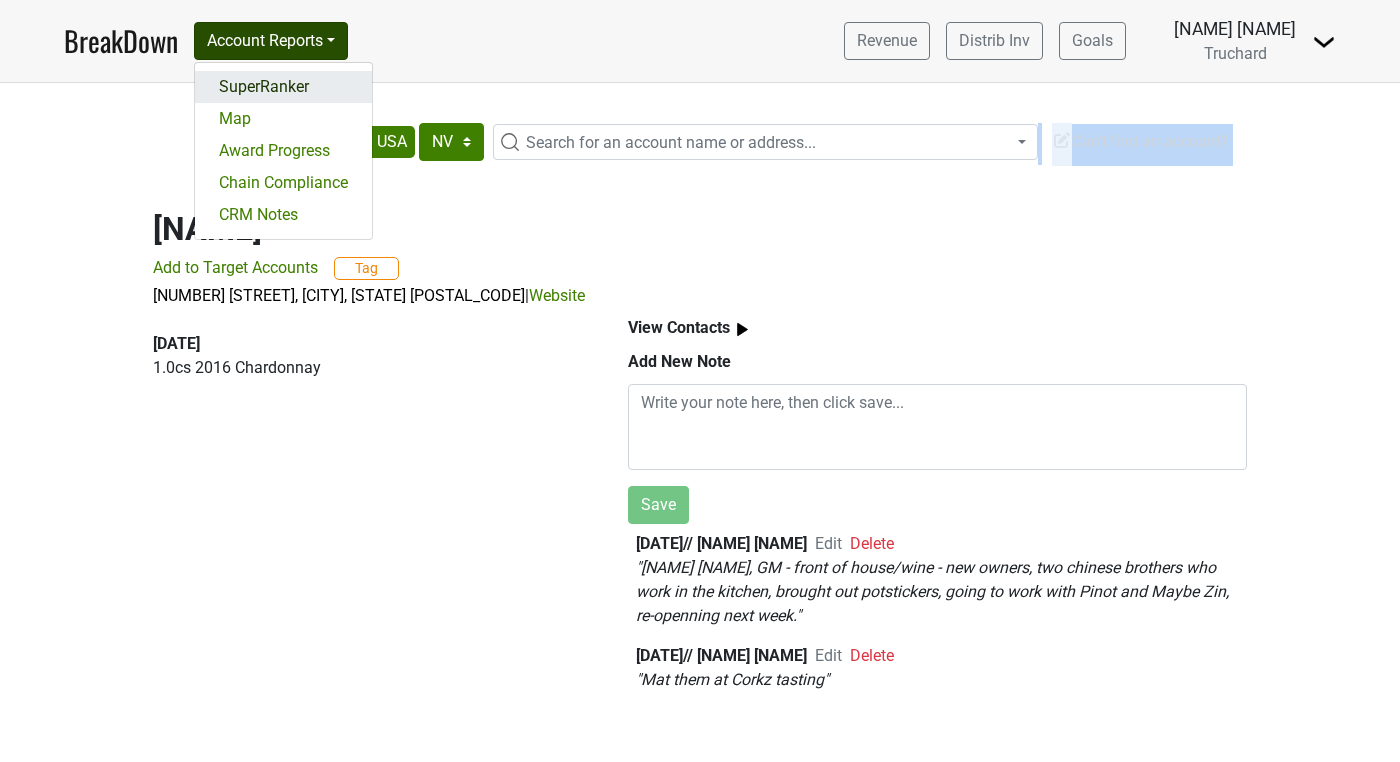 click on "SuperRanker" at bounding box center (283, 87) 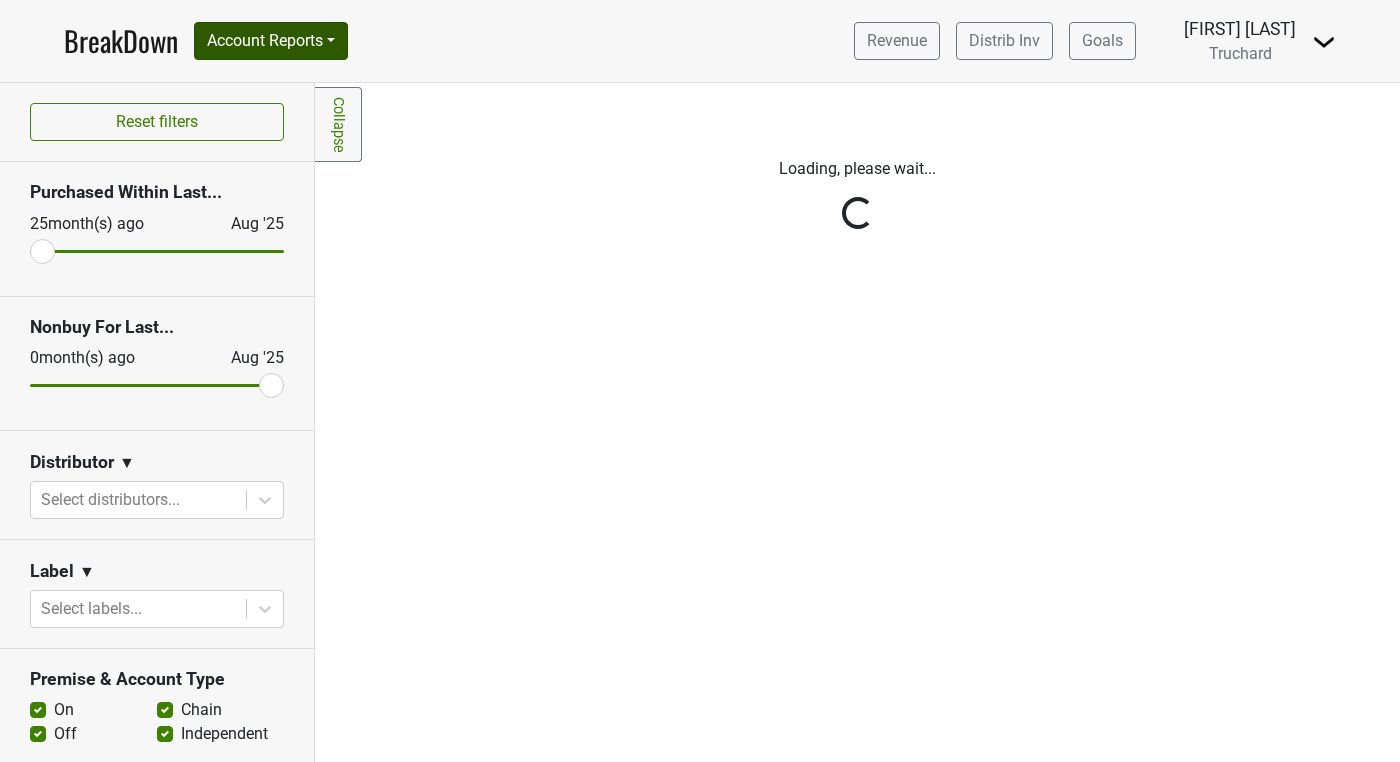 scroll, scrollTop: 0, scrollLeft: 0, axis: both 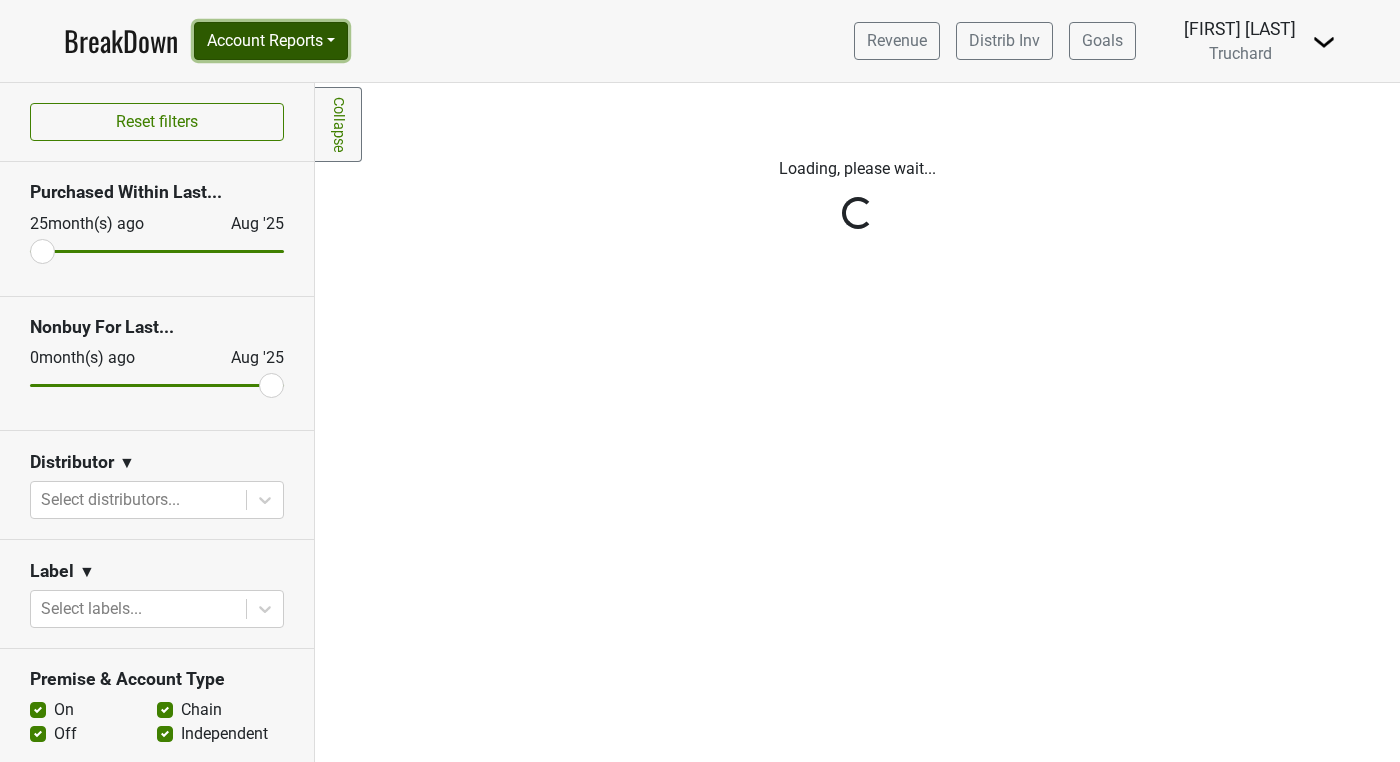 click on "Account Reports" at bounding box center [271, 41] 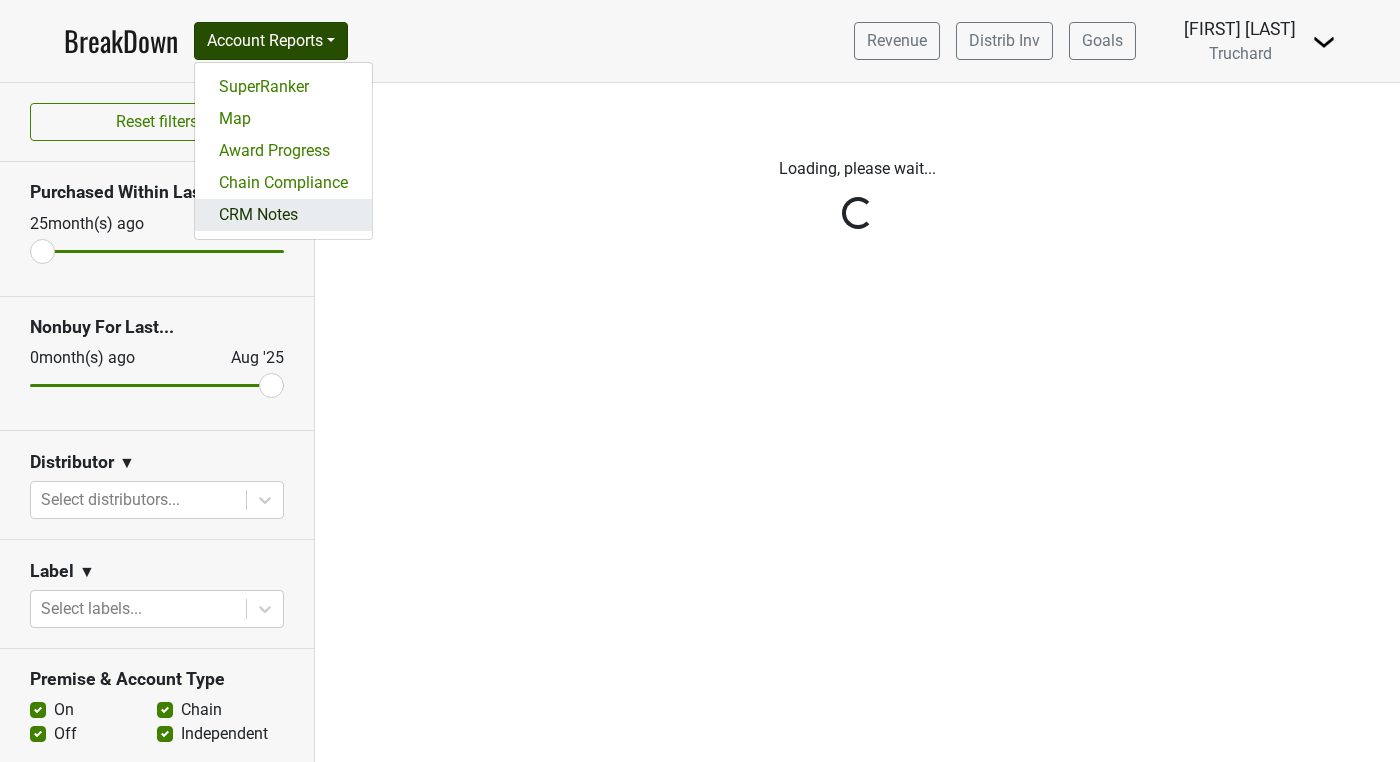 click on "CRM Notes" at bounding box center (283, 215) 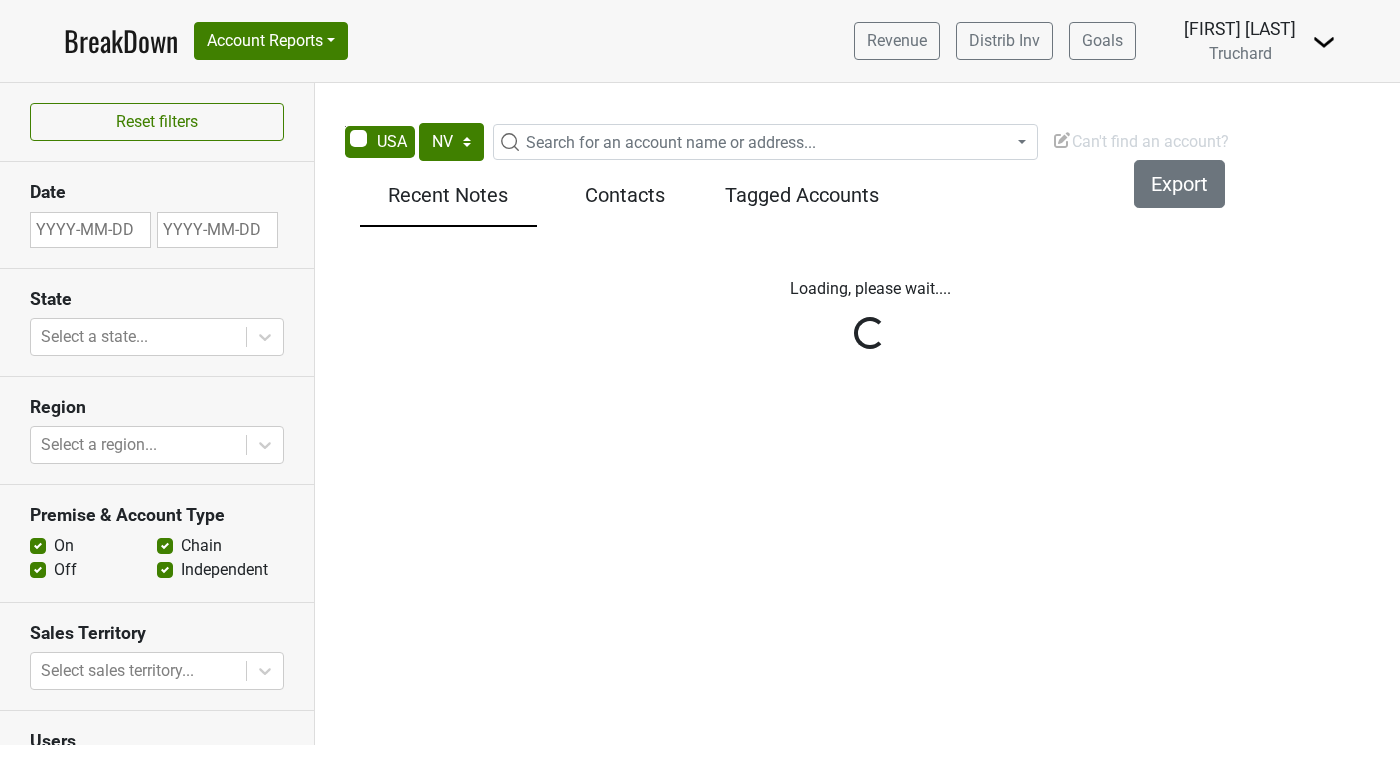 select on "NV" 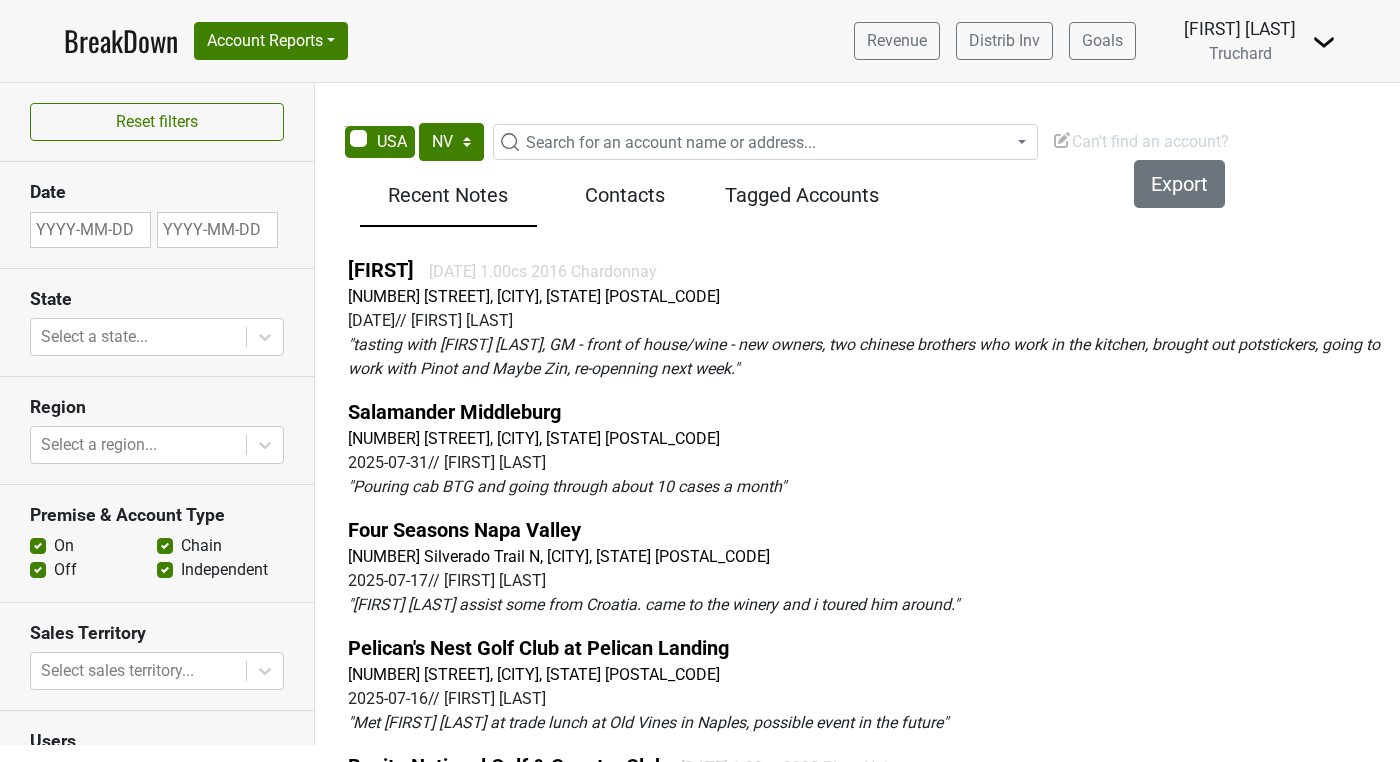 click at bounding box center [1062, 140] 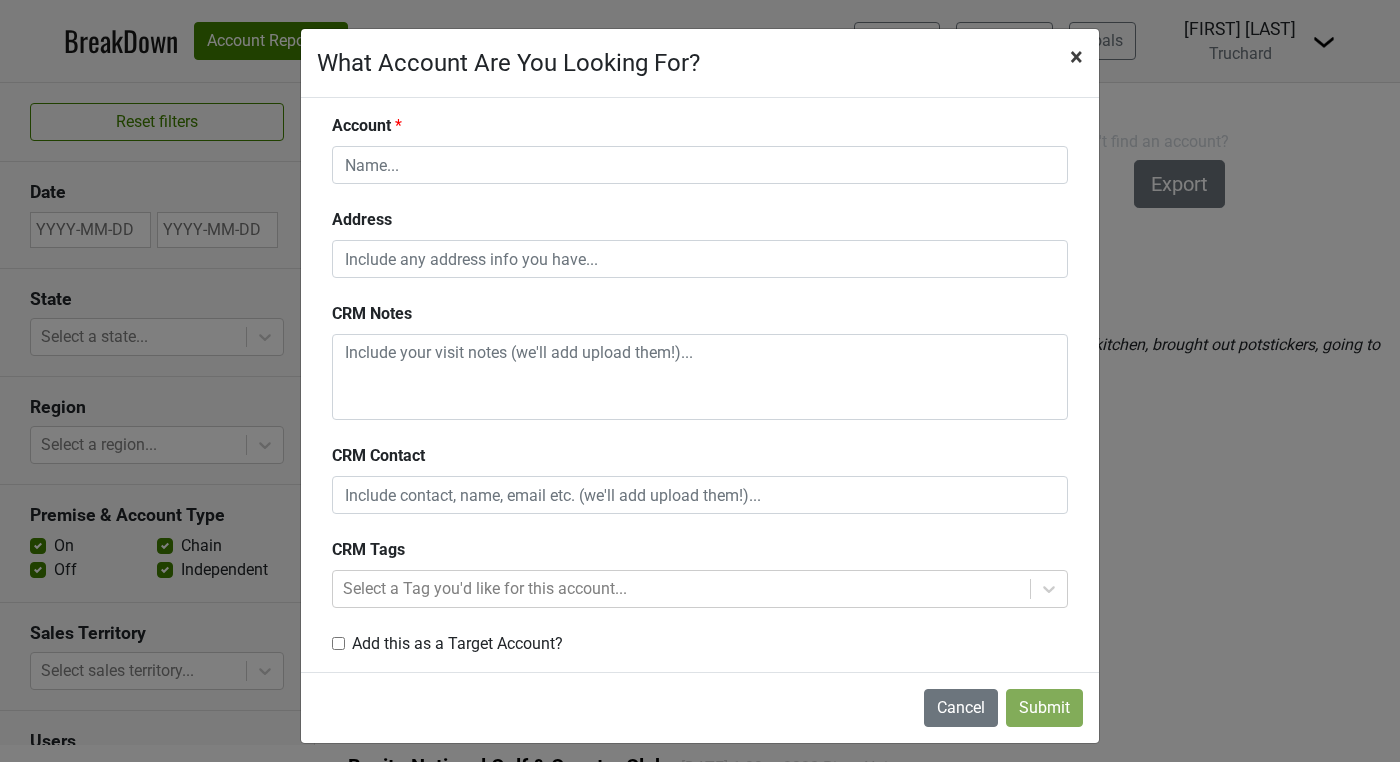 click on "×" at bounding box center (1076, 57) 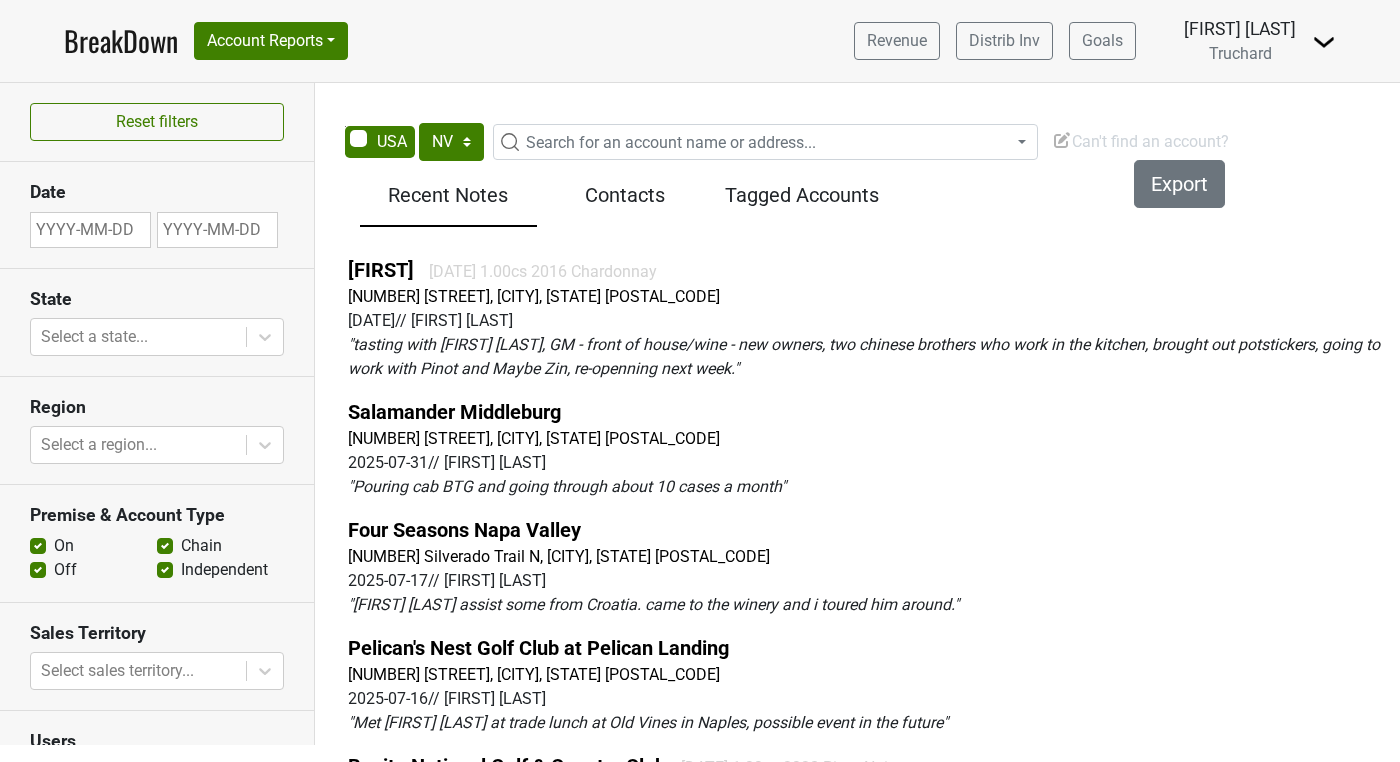 click at bounding box center (1062, 140) 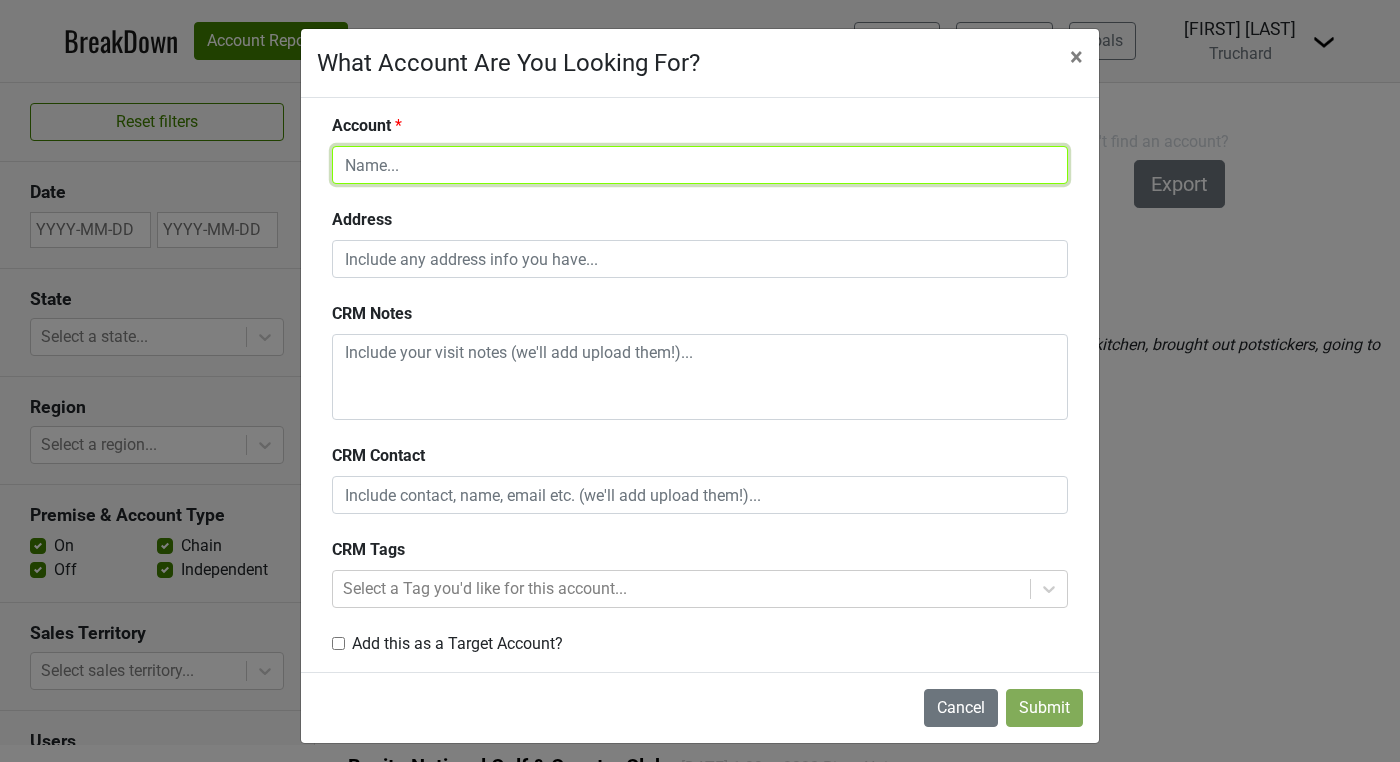 click at bounding box center [700, 165] 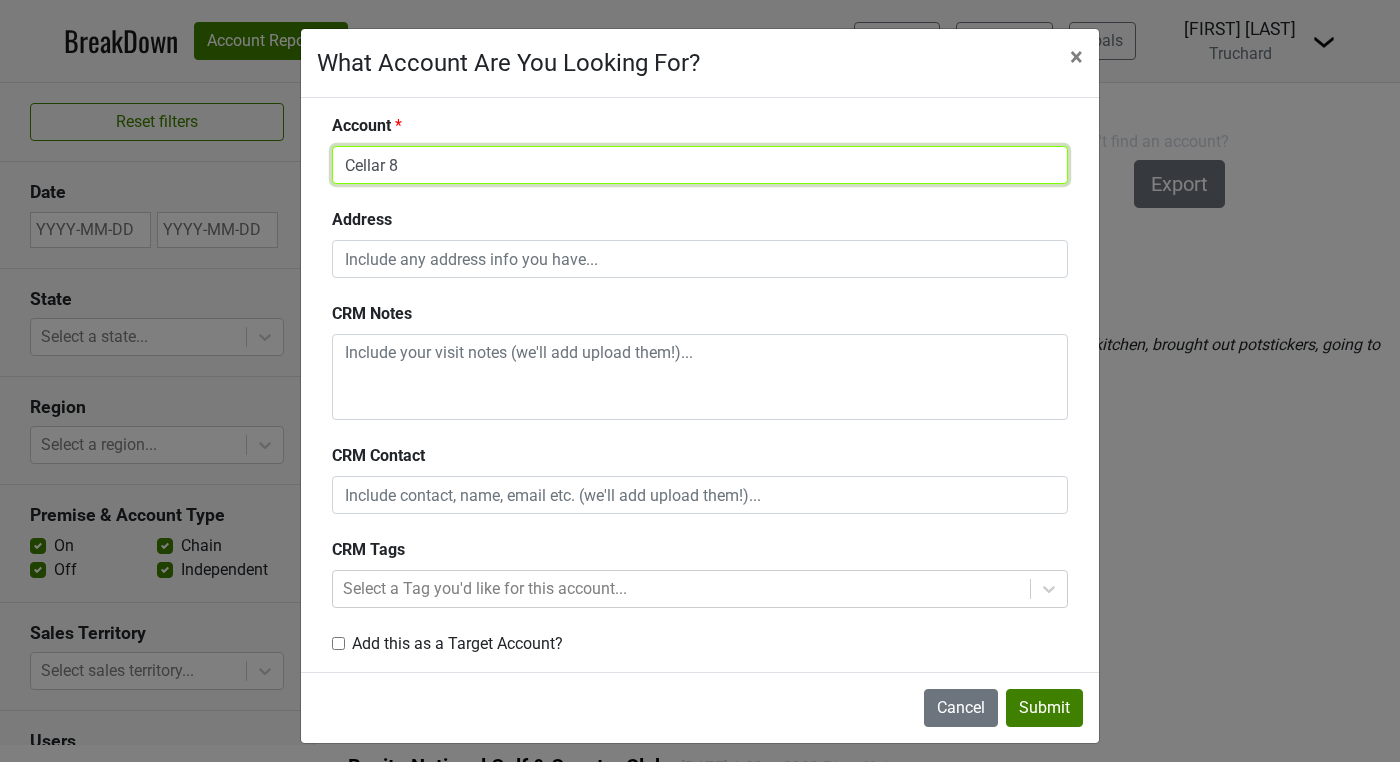 type on "Cellar 8" 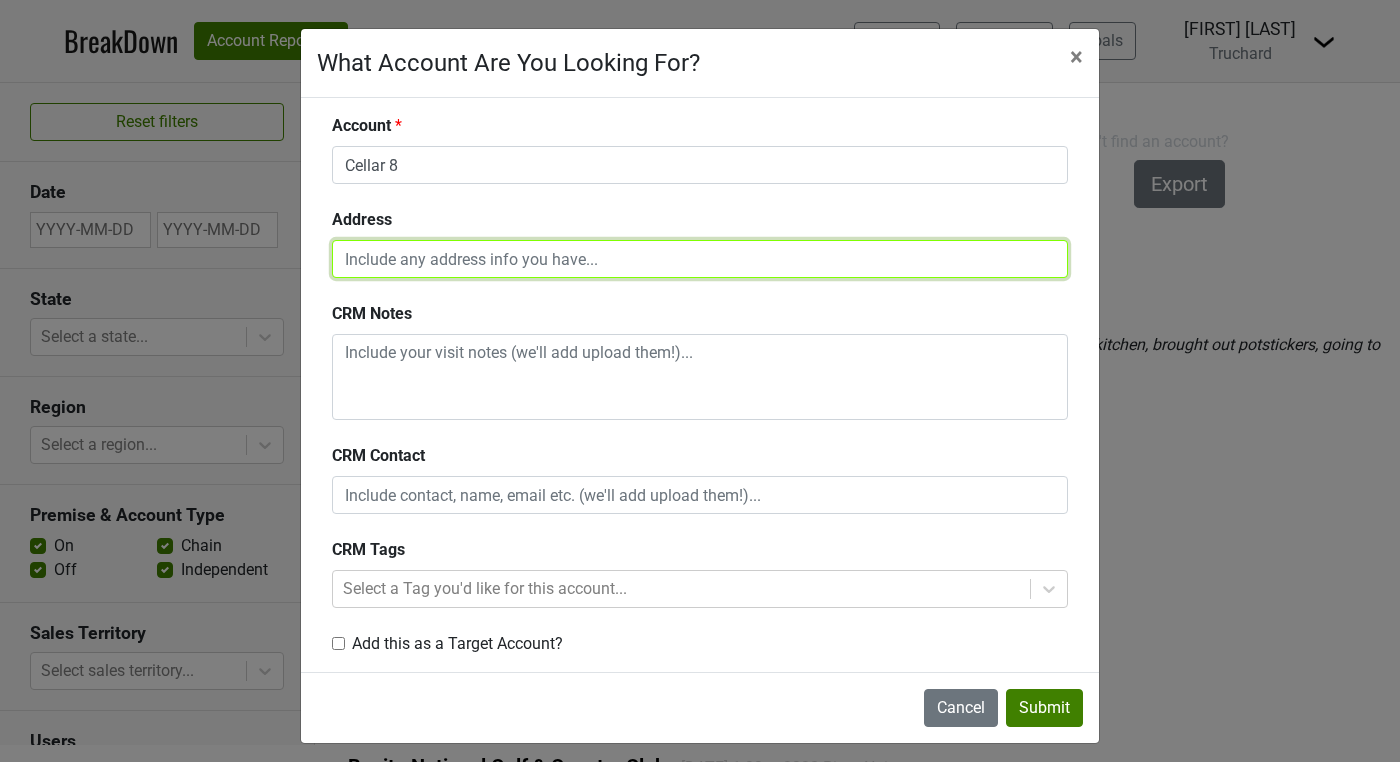 click at bounding box center (700, 259) 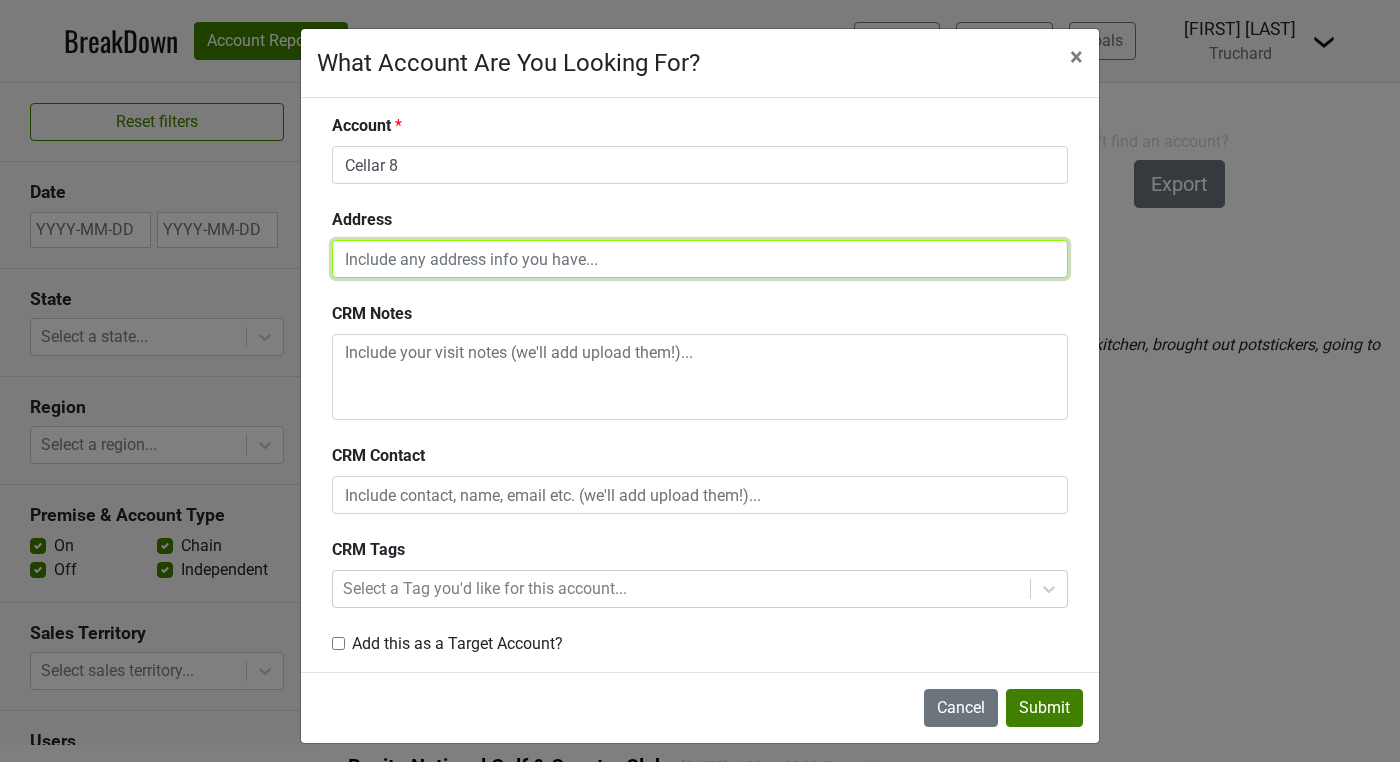 paste on "[NUMBER] N Carson St, [CITY], [STATE] [POSTAL_CODE]" 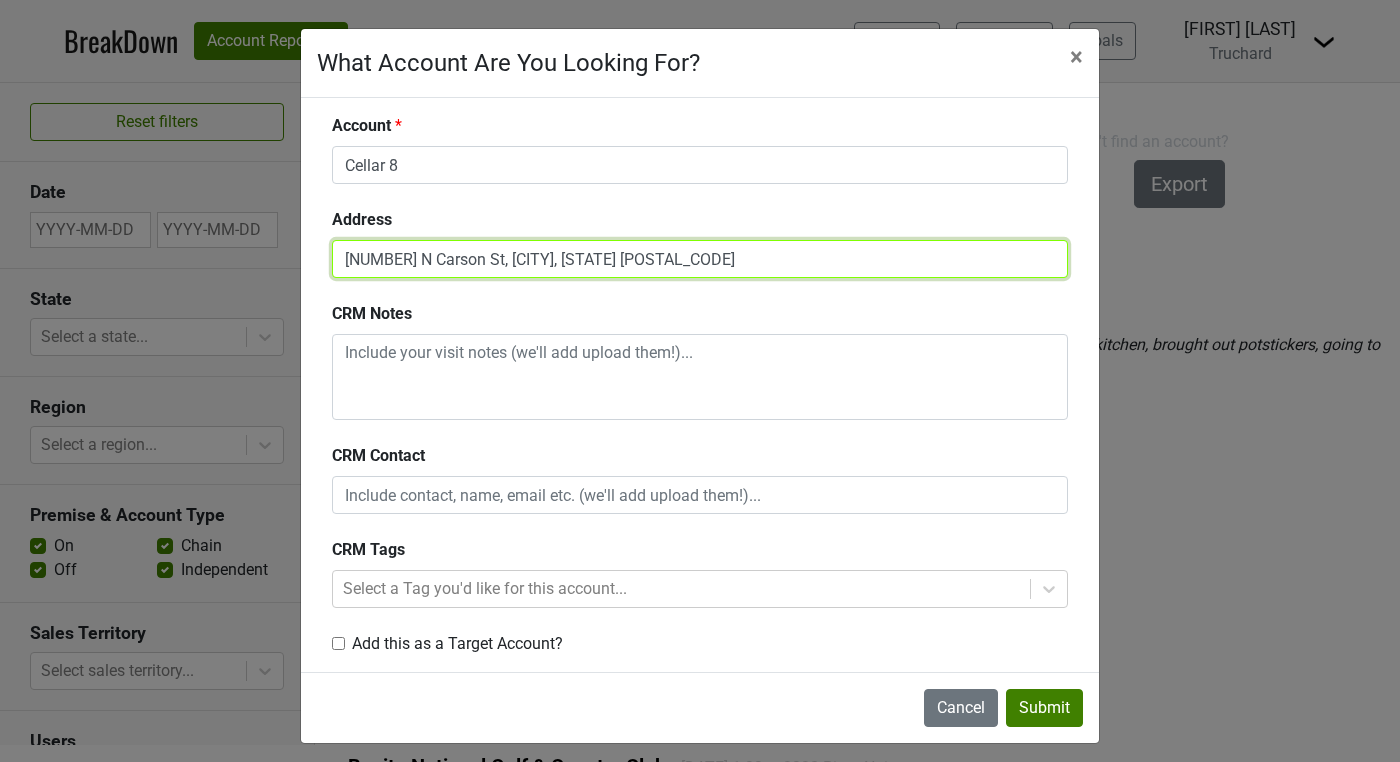 type on "[NUMBER] N Carson St, [CITY], [STATE] [POSTAL_CODE]" 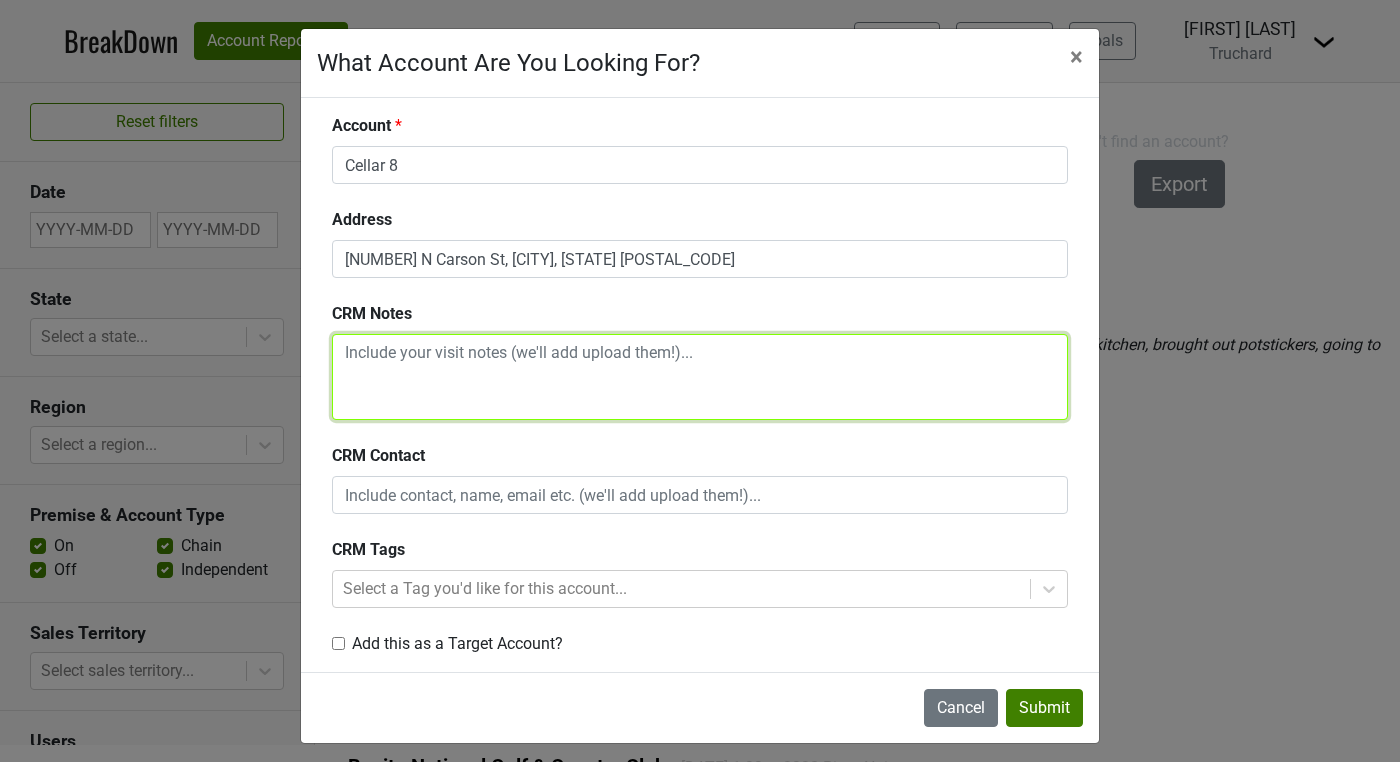 click at bounding box center [700, 377] 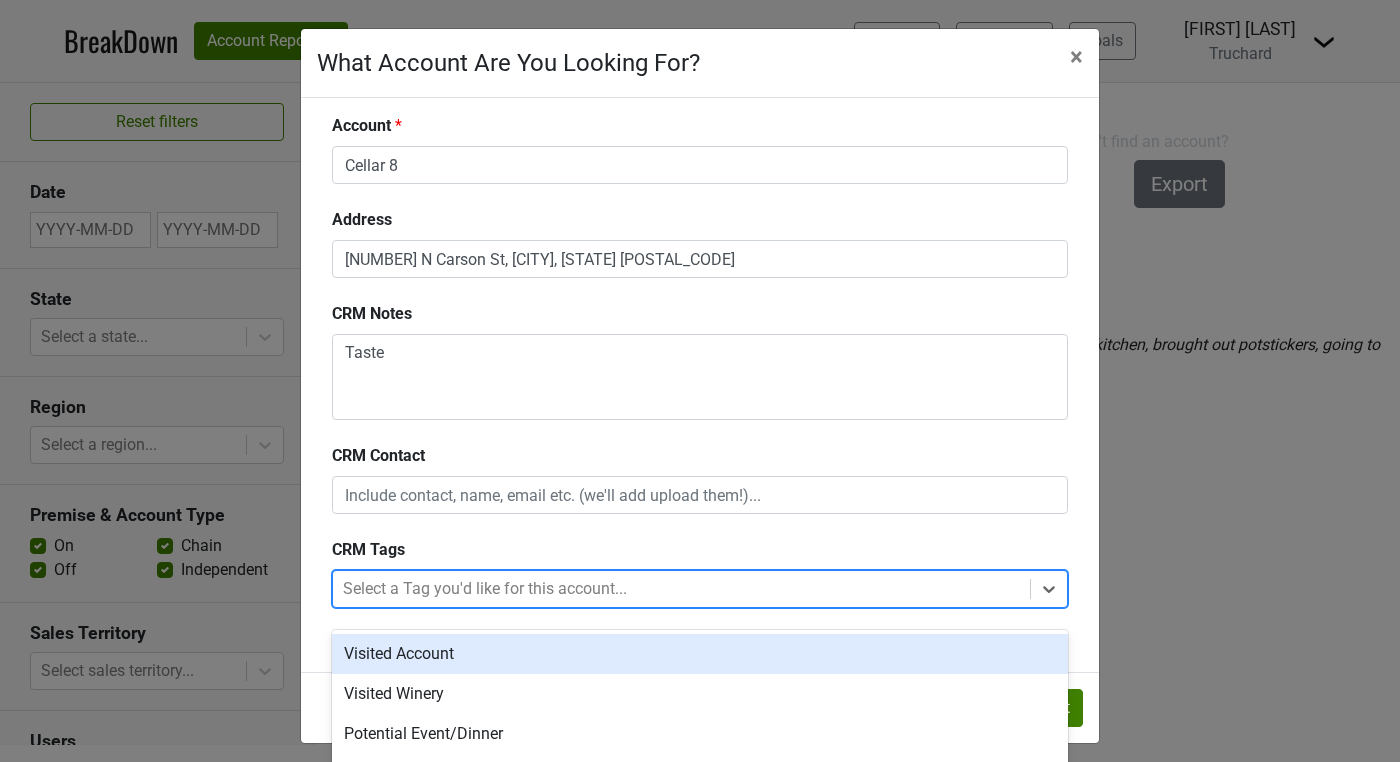 click at bounding box center [681, 589] 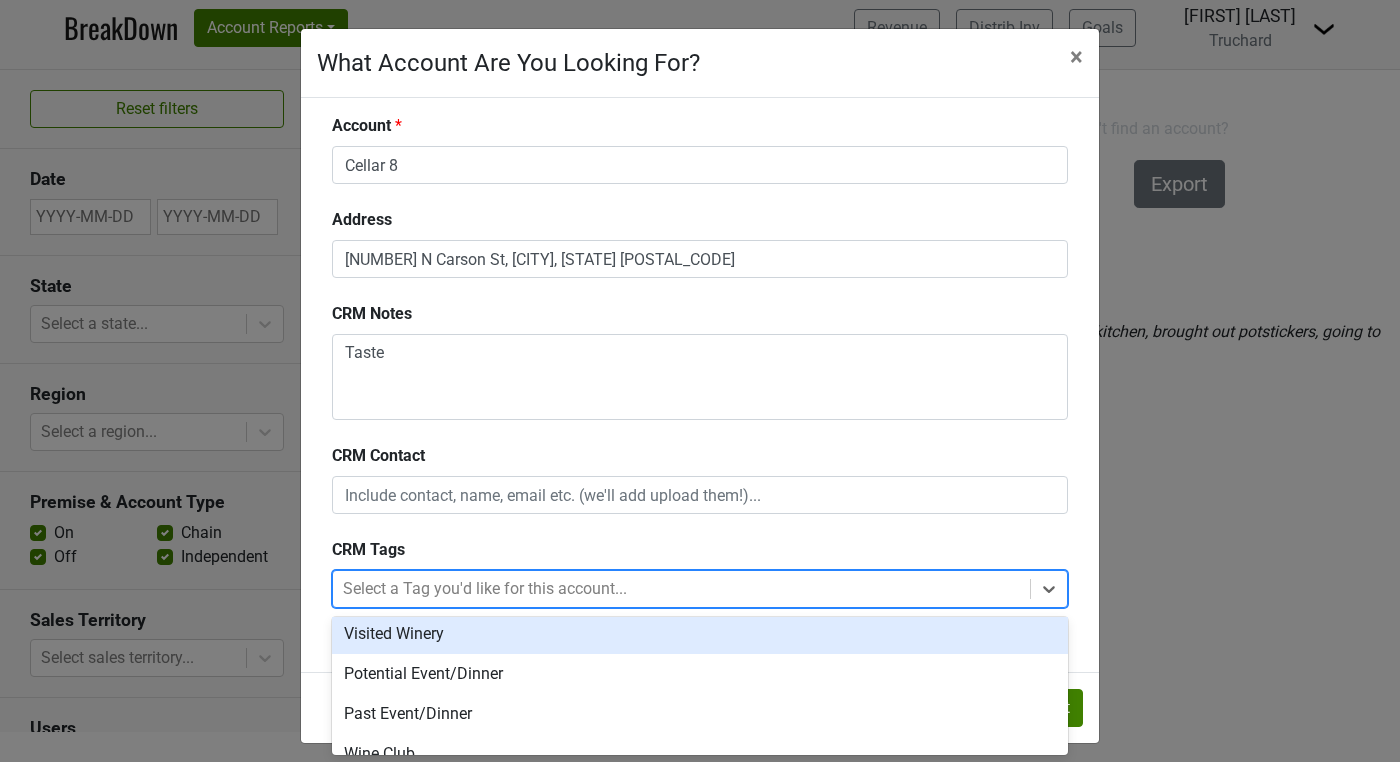scroll, scrollTop: 56, scrollLeft: 0, axis: vertical 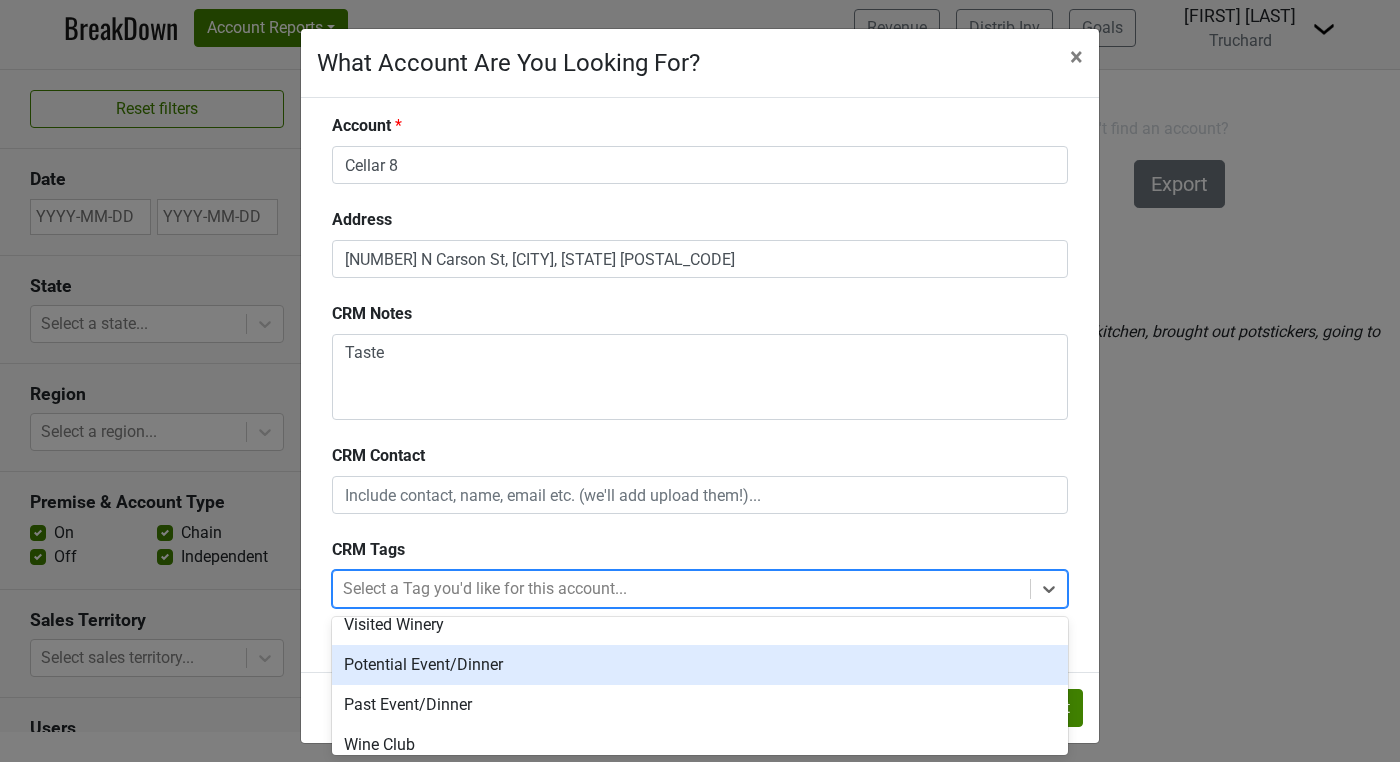 click on "Potential Event/Dinner" at bounding box center (700, 665) 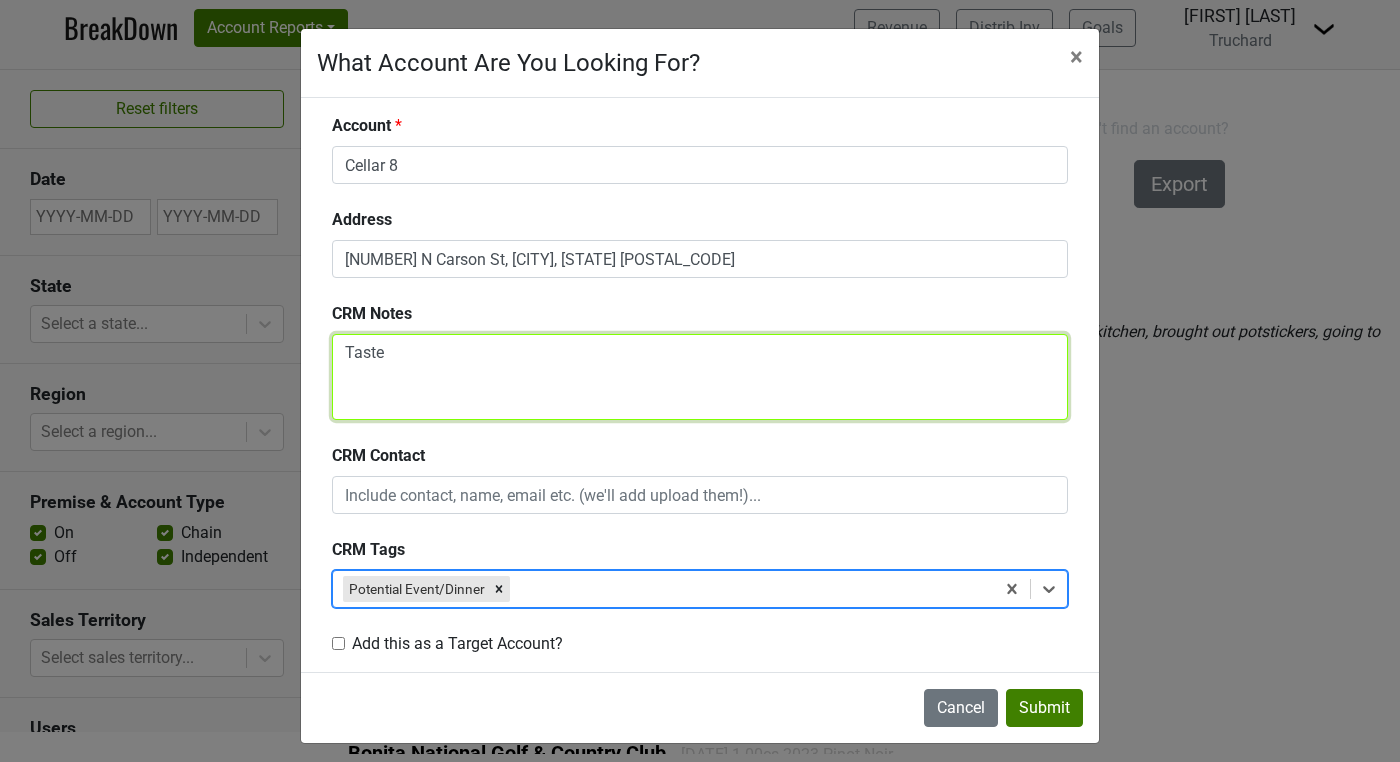 click on "Taste" at bounding box center [700, 377] 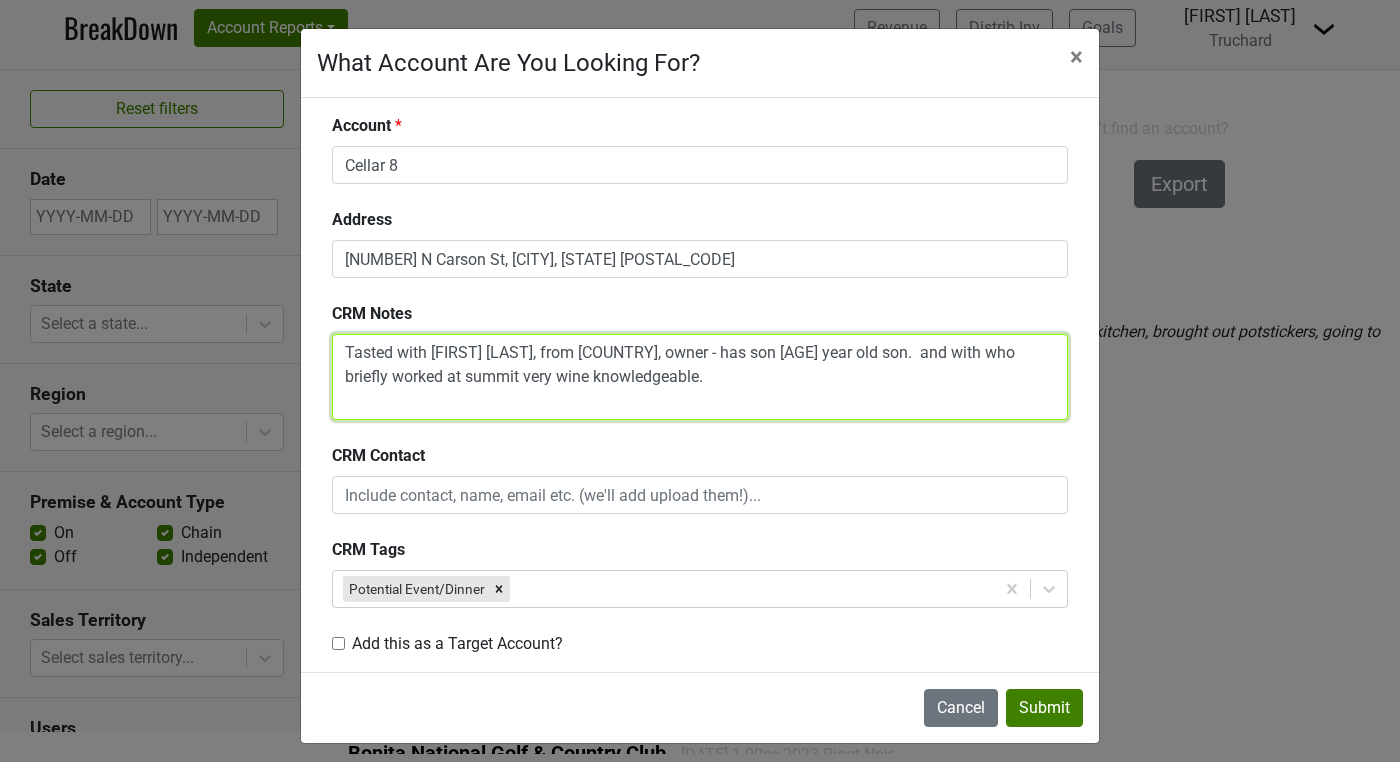 click on "Tasted with [FIRST] [LAST], from [COUNTRY], owner - has son [AGE] year old son.  and with who briefly worked at summit very wine knowledgeable." at bounding box center (700, 377) 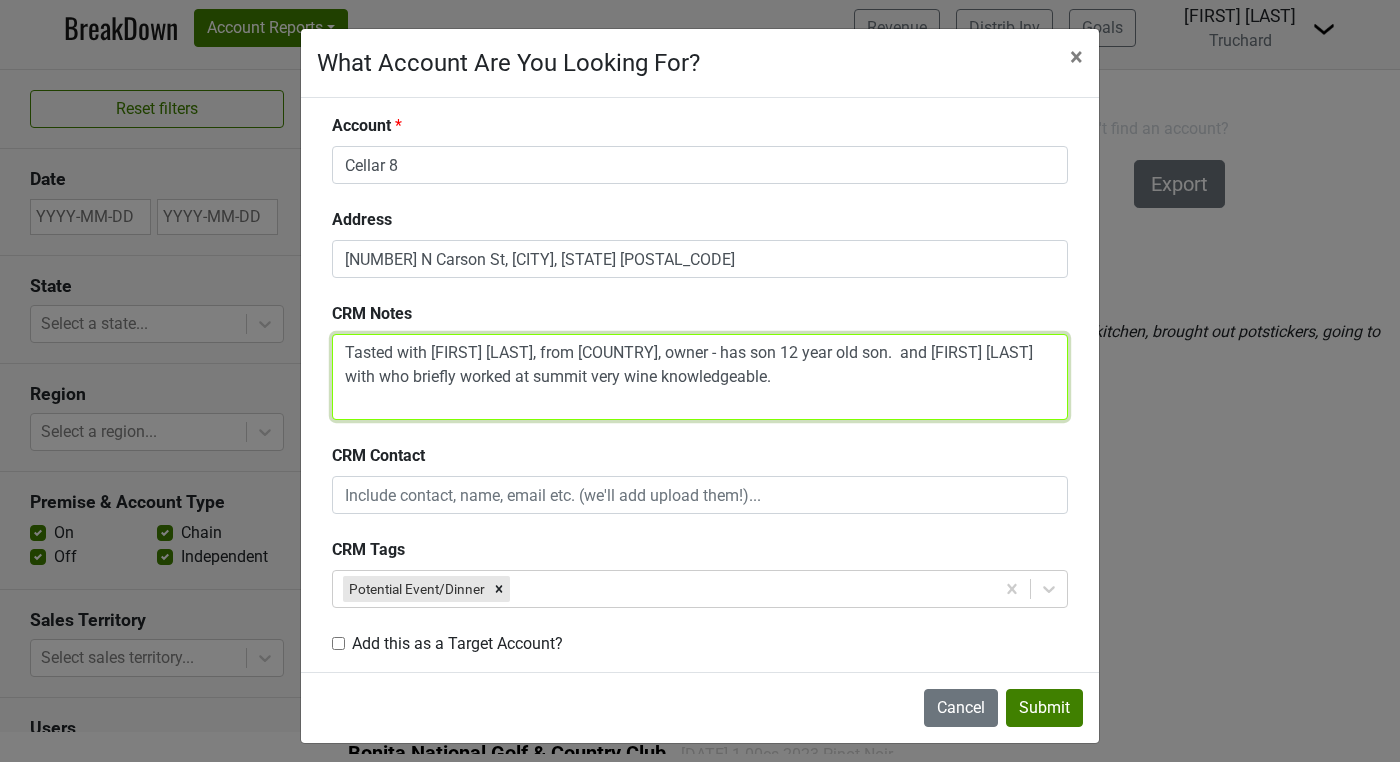 click on "Tasted with [FIRST] [LAST], from [COUNTRY], owner - has son 12 year old son.  and [FIRST] [LAST] with who briefly worked at summit very wine knowledgeable." at bounding box center [700, 377] 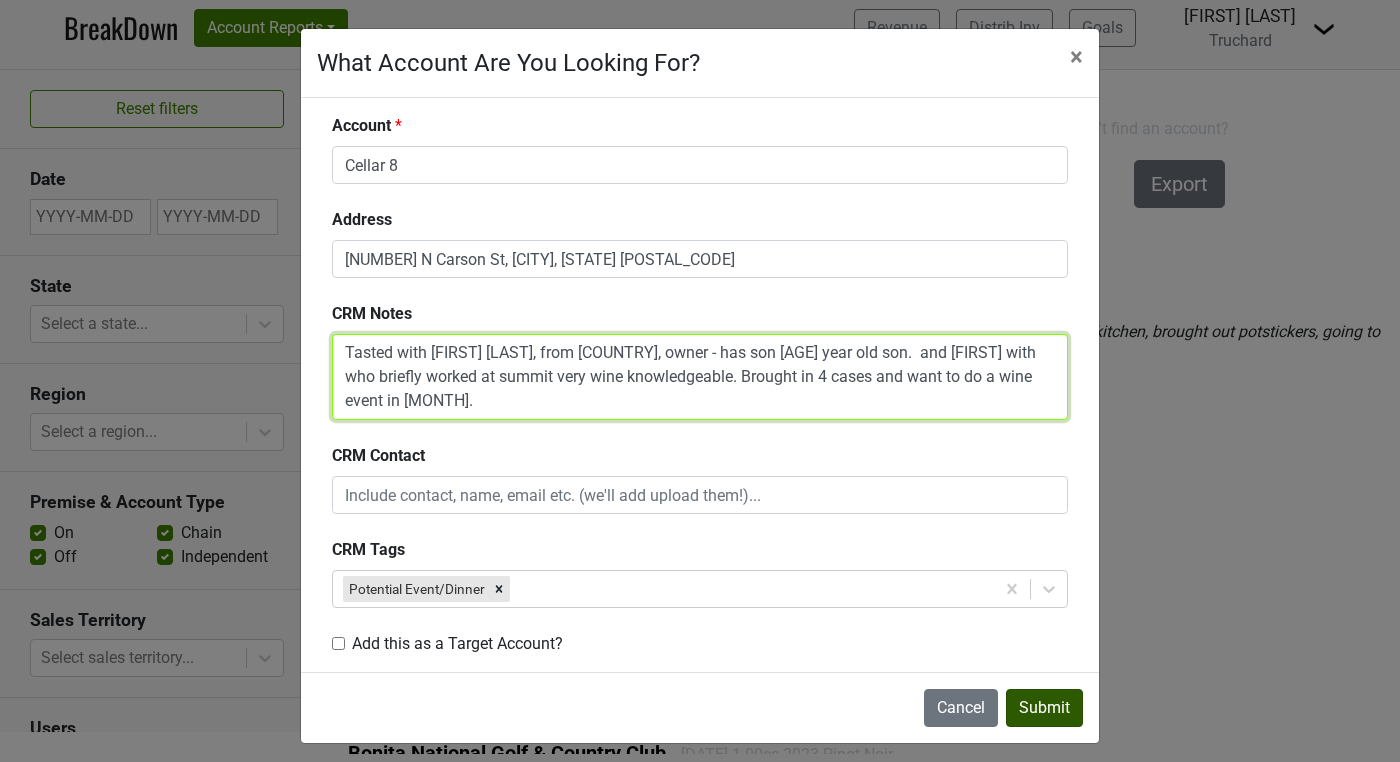 type on "Tasted with [FIRST] [LAST], from [COUNTRY], owner - has son [AGE] year old son.  and [FIRST] with who briefly worked at summit very wine knowledgeable. Brought in 4 cases and want to do a wine event in [MONTH]." 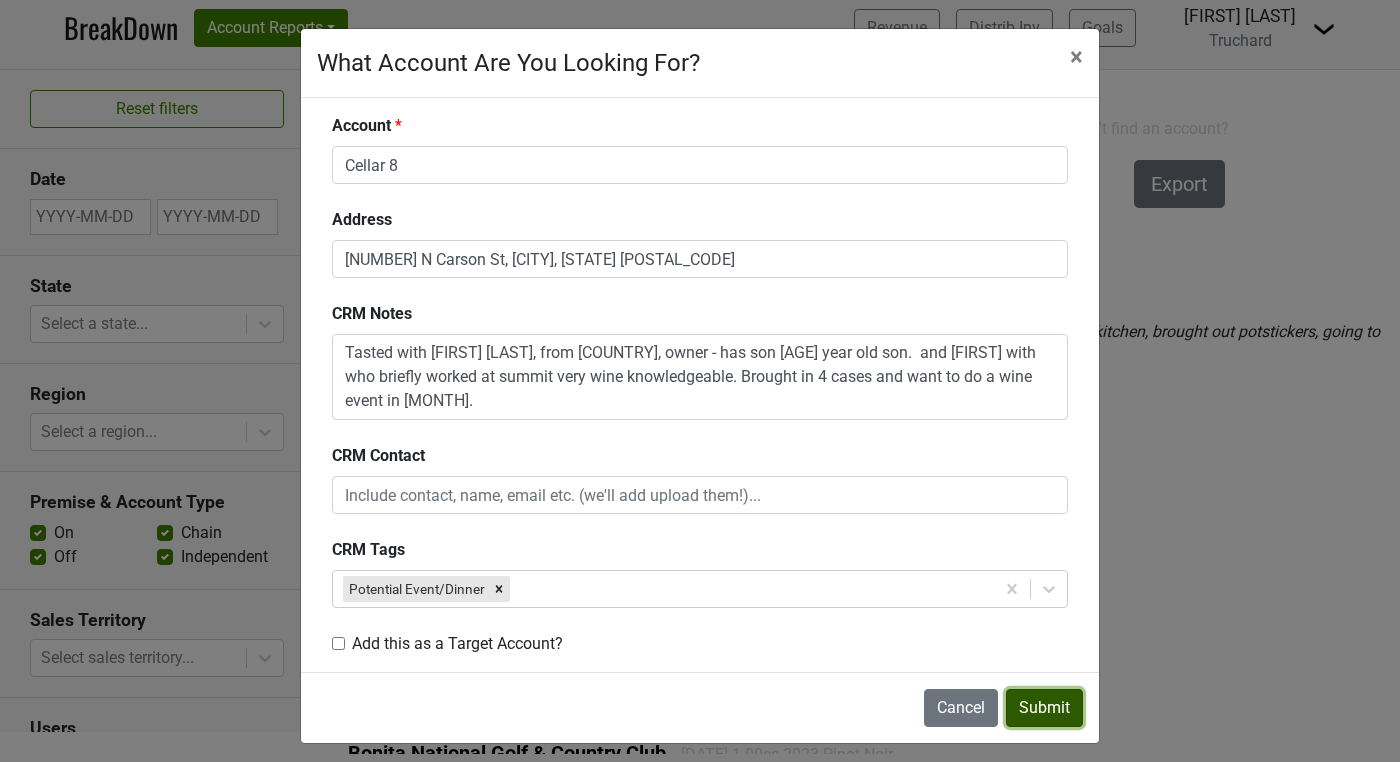 click on "Submit" at bounding box center [1044, 708] 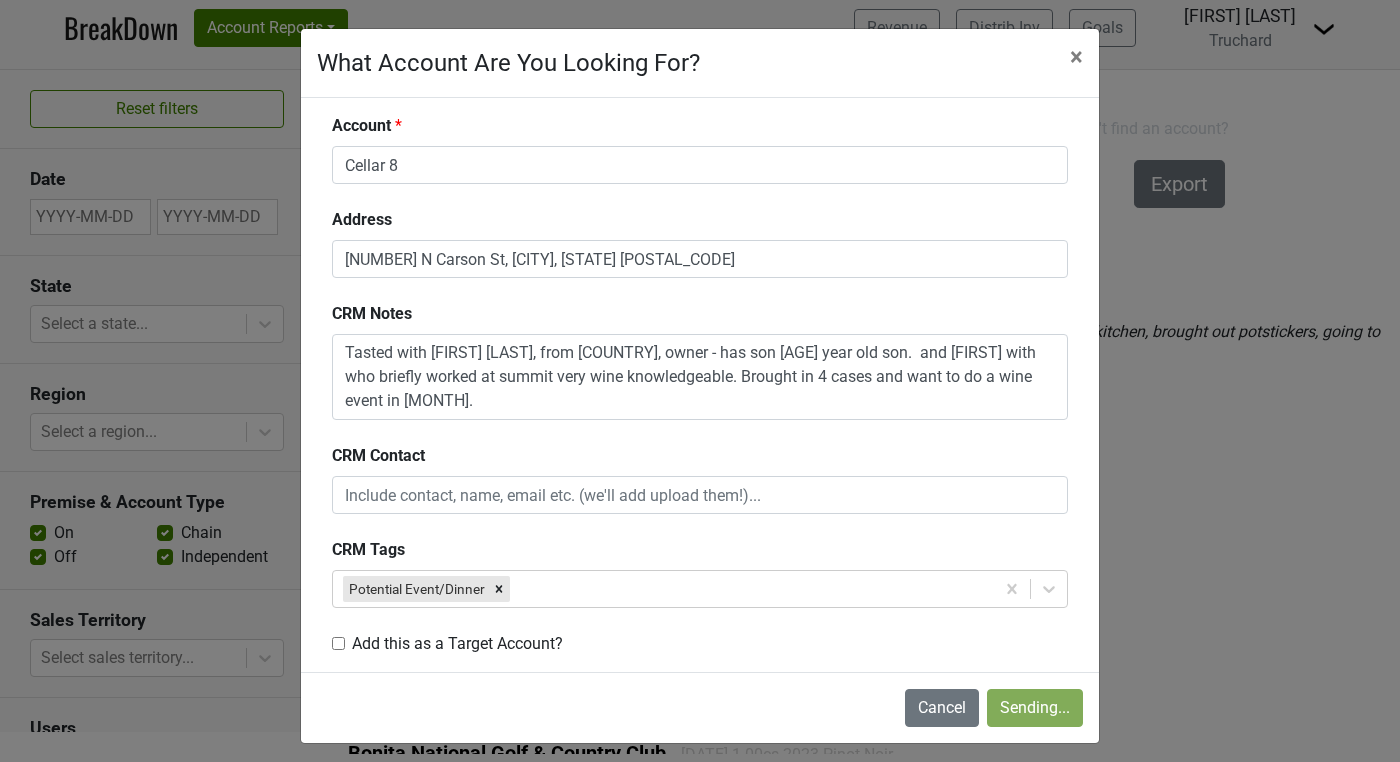 type 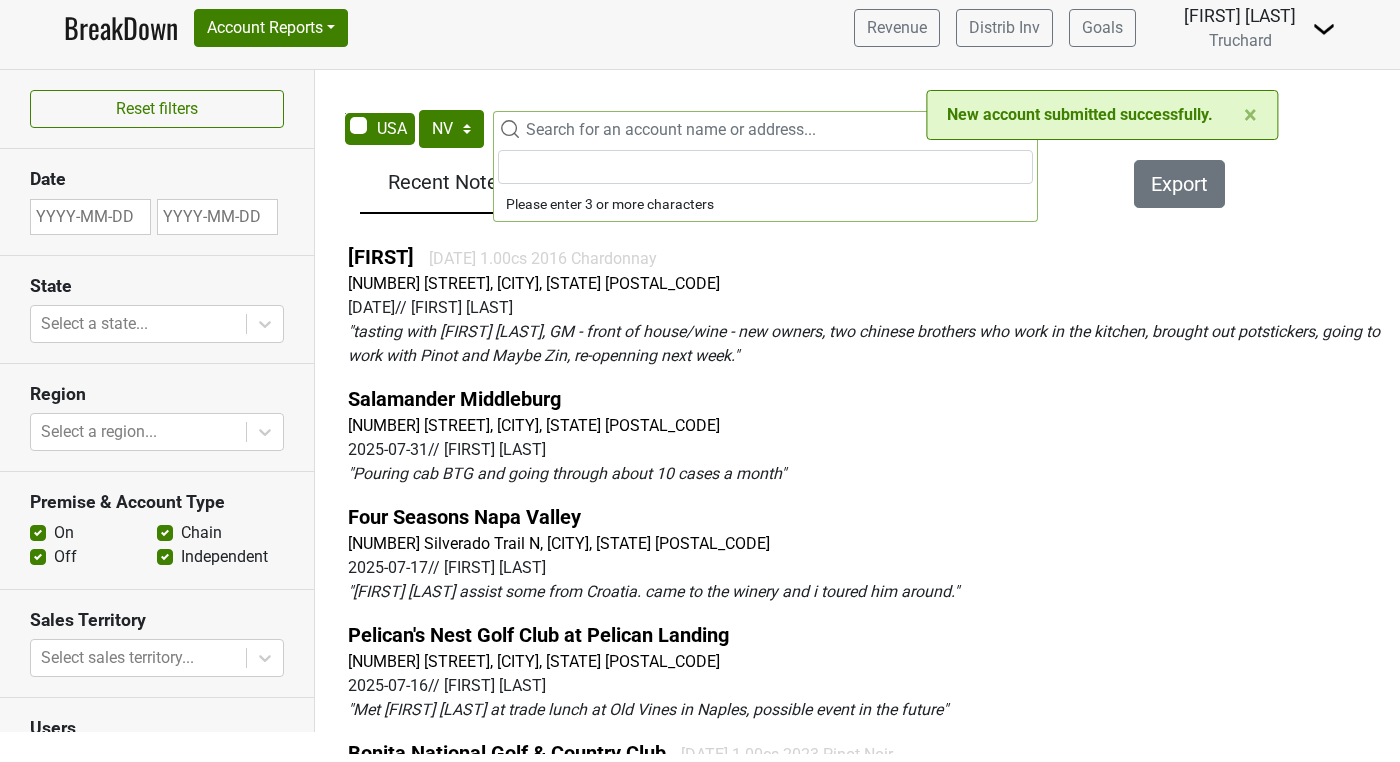 click on "Search for an account name or address..." at bounding box center [671, 129] 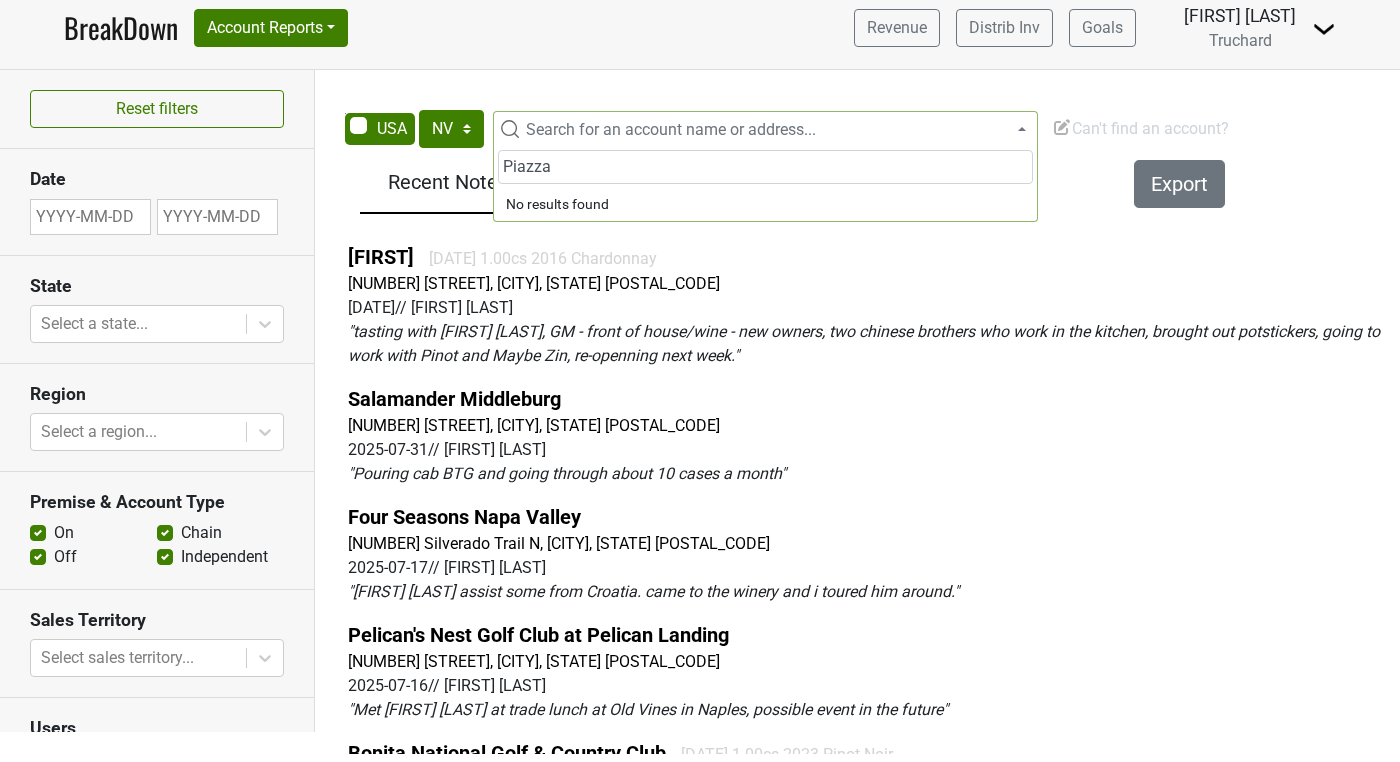 click on "Piazza" at bounding box center [765, 167] 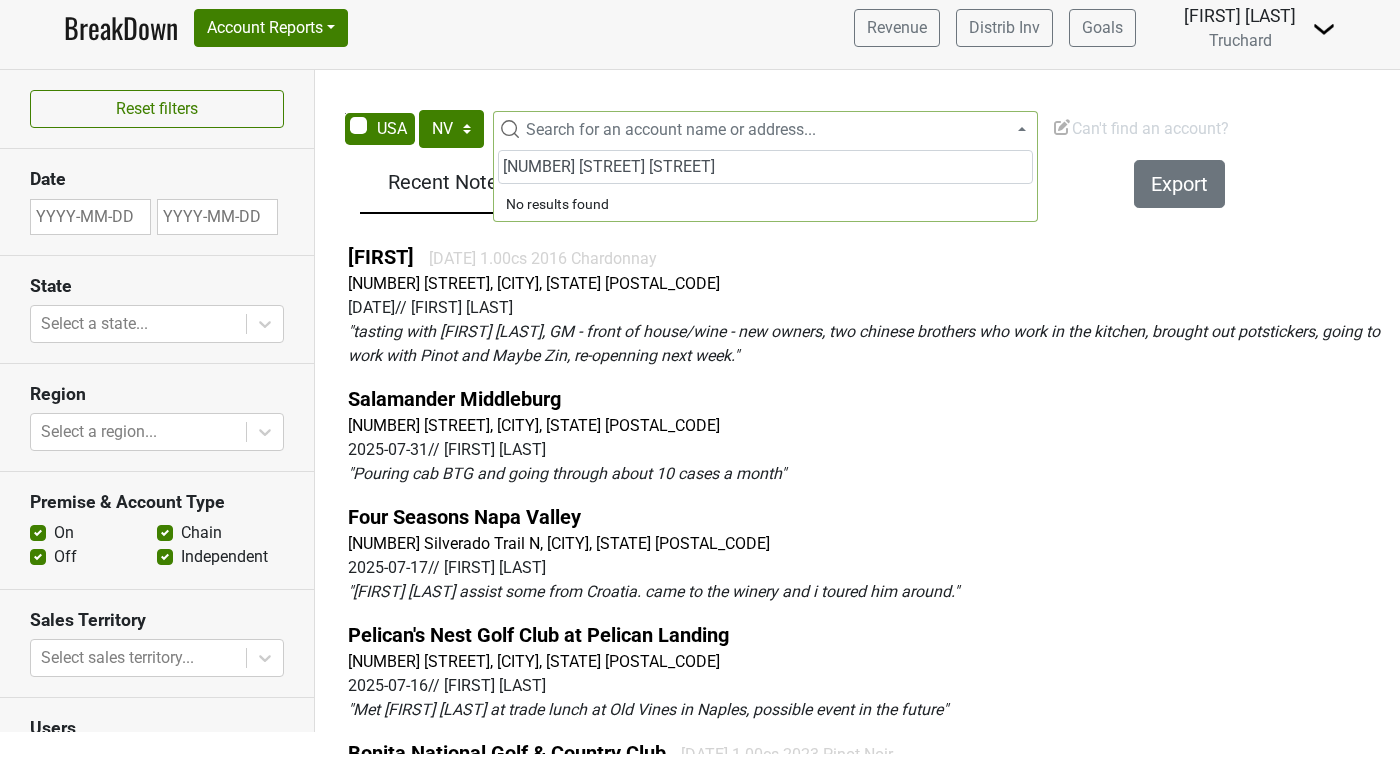 drag, startPoint x: 616, startPoint y: 180, endPoint x: 434, endPoint y: 170, distance: 182.27452 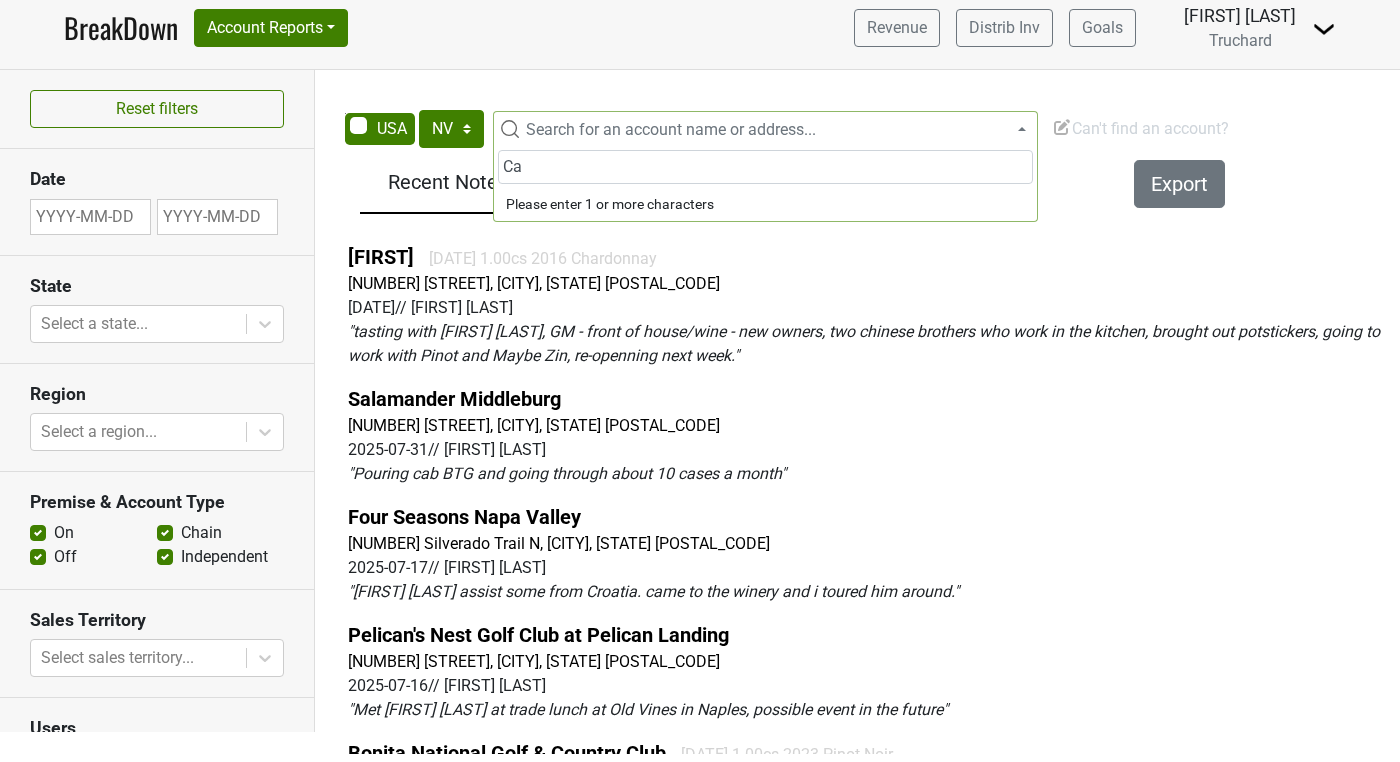 type on "C" 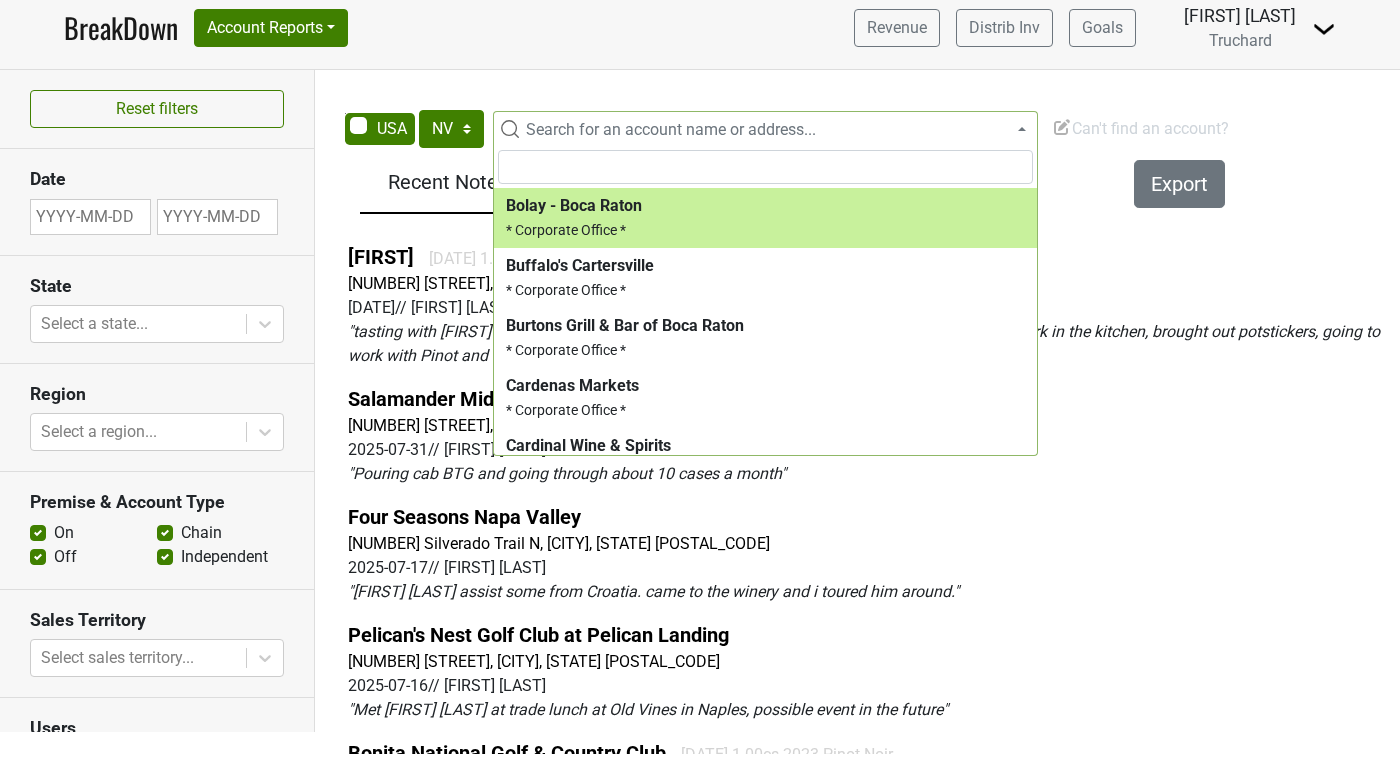 paste on "[NUMBER] [STREET] [STREET]" 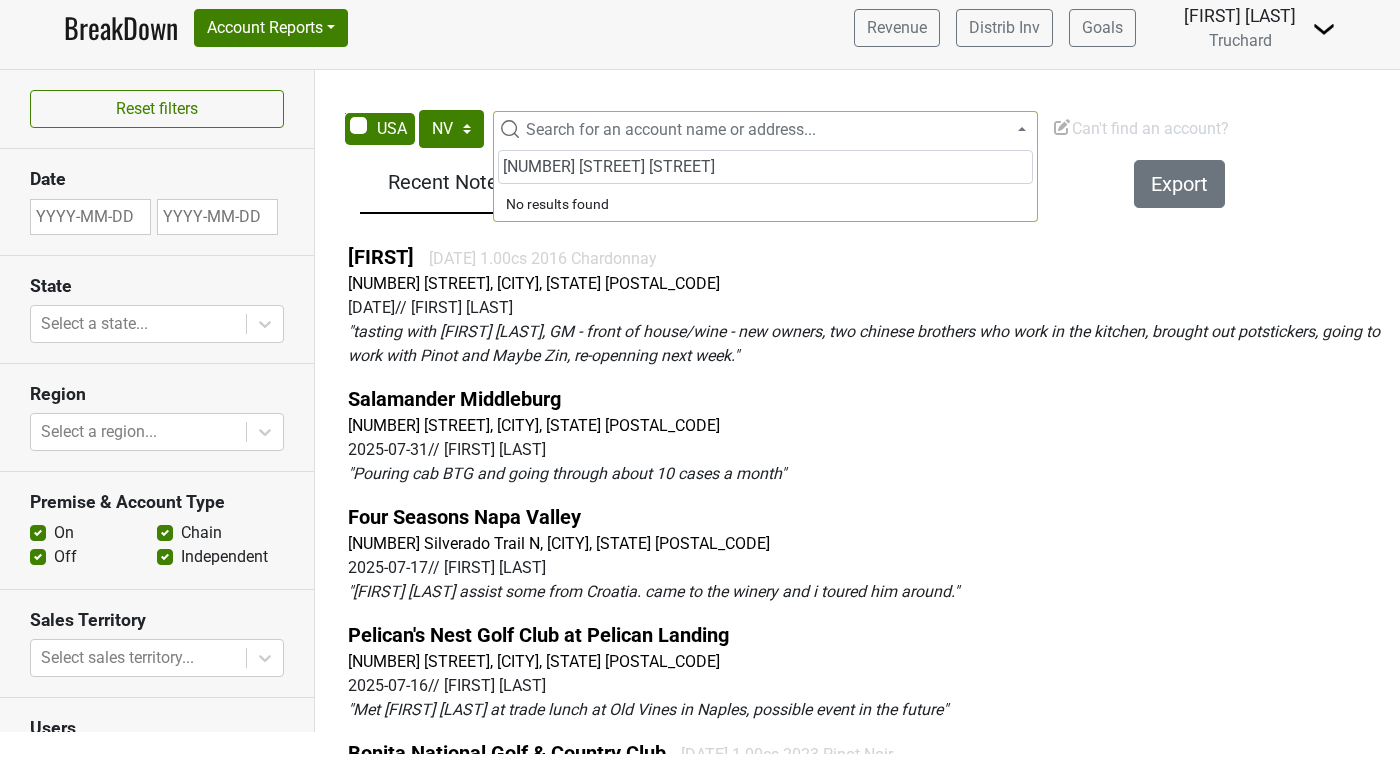 click on "[NUMBER] [STREET] [STREET]" at bounding box center (765, 167) 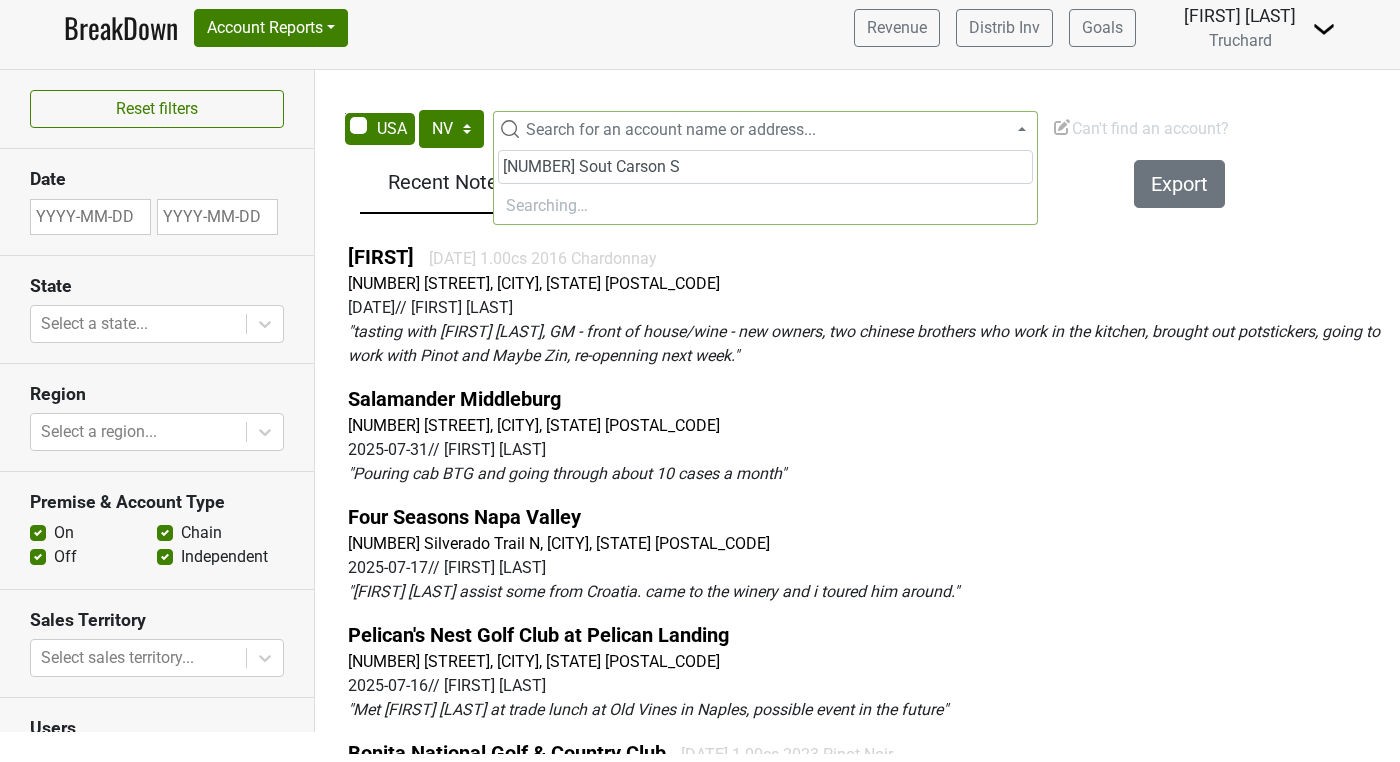 type on "[NUMBER] [STREET] [STREET]" 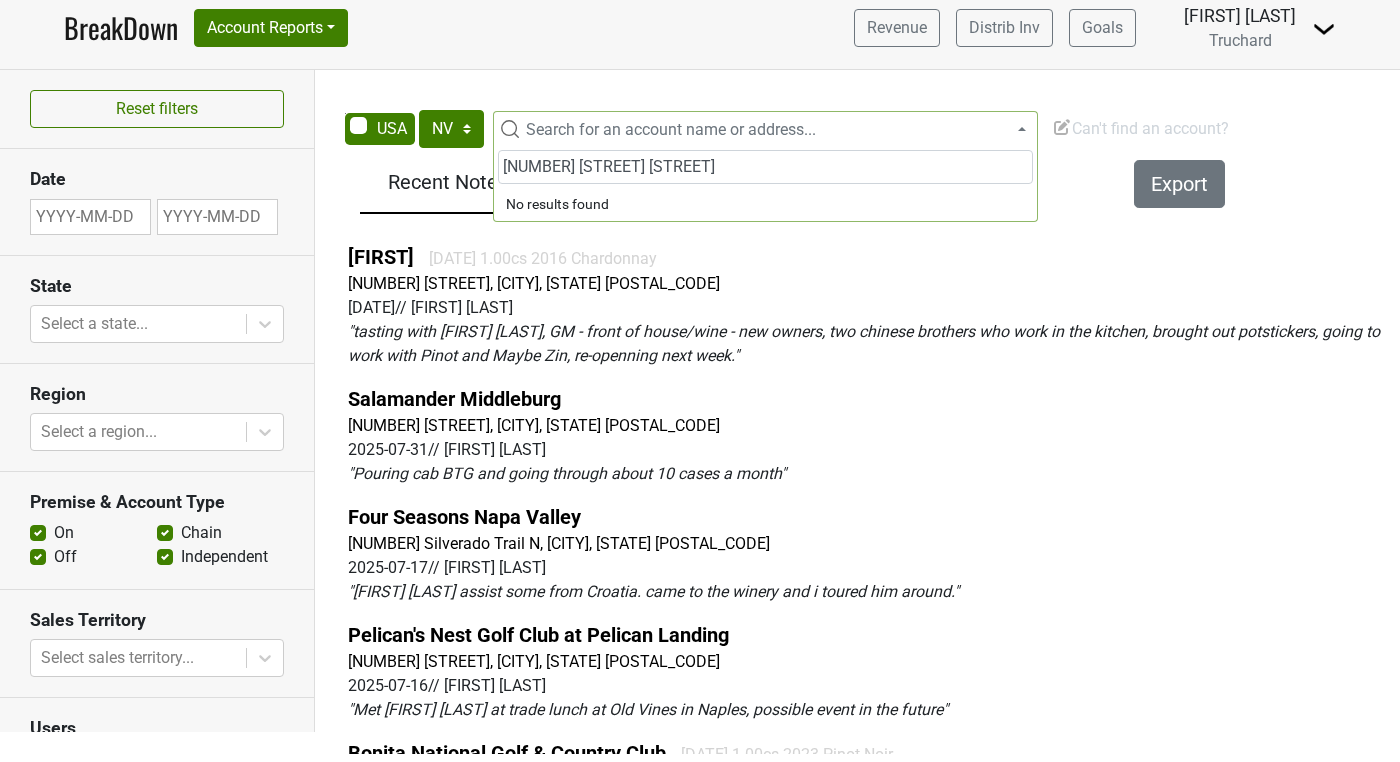 drag, startPoint x: 659, startPoint y: 166, endPoint x: 545, endPoint y: 165, distance: 114.00439 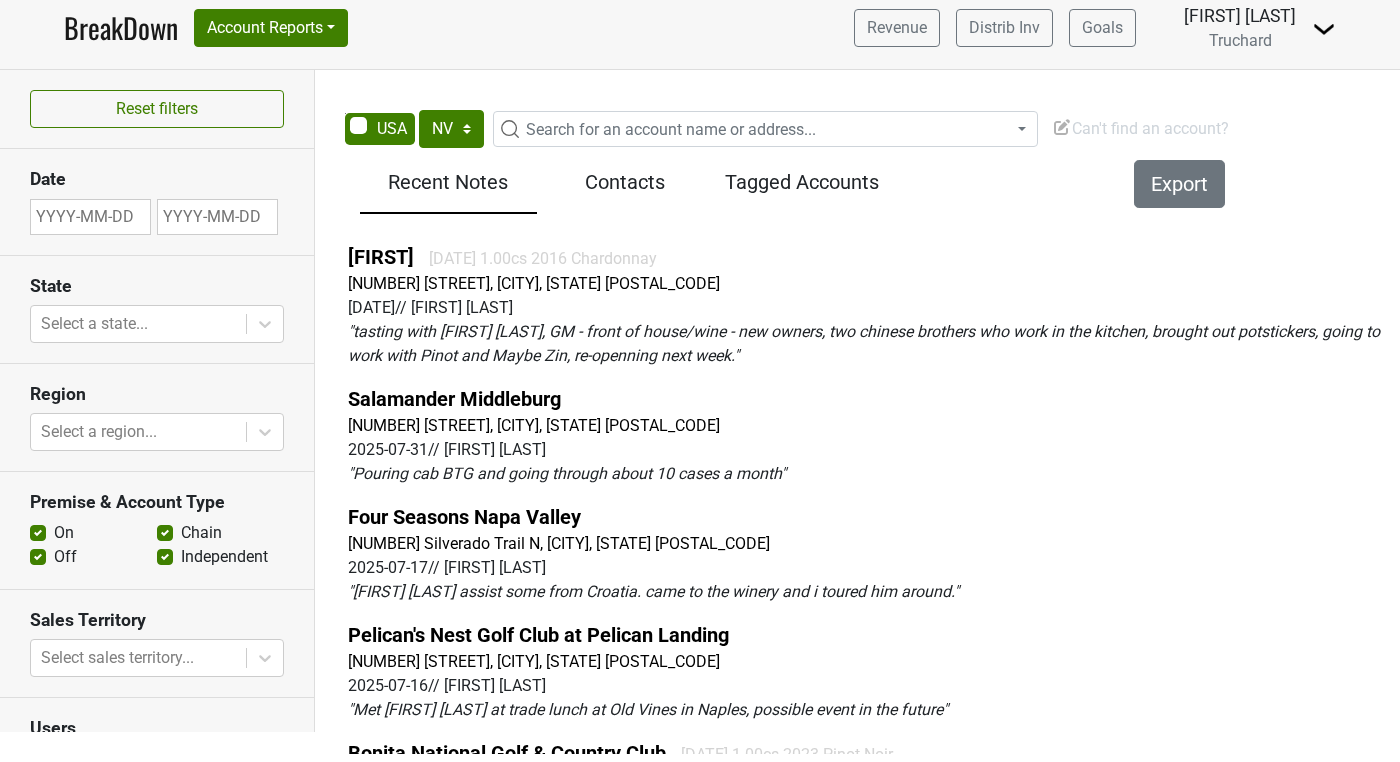 click at bounding box center [1062, 127] 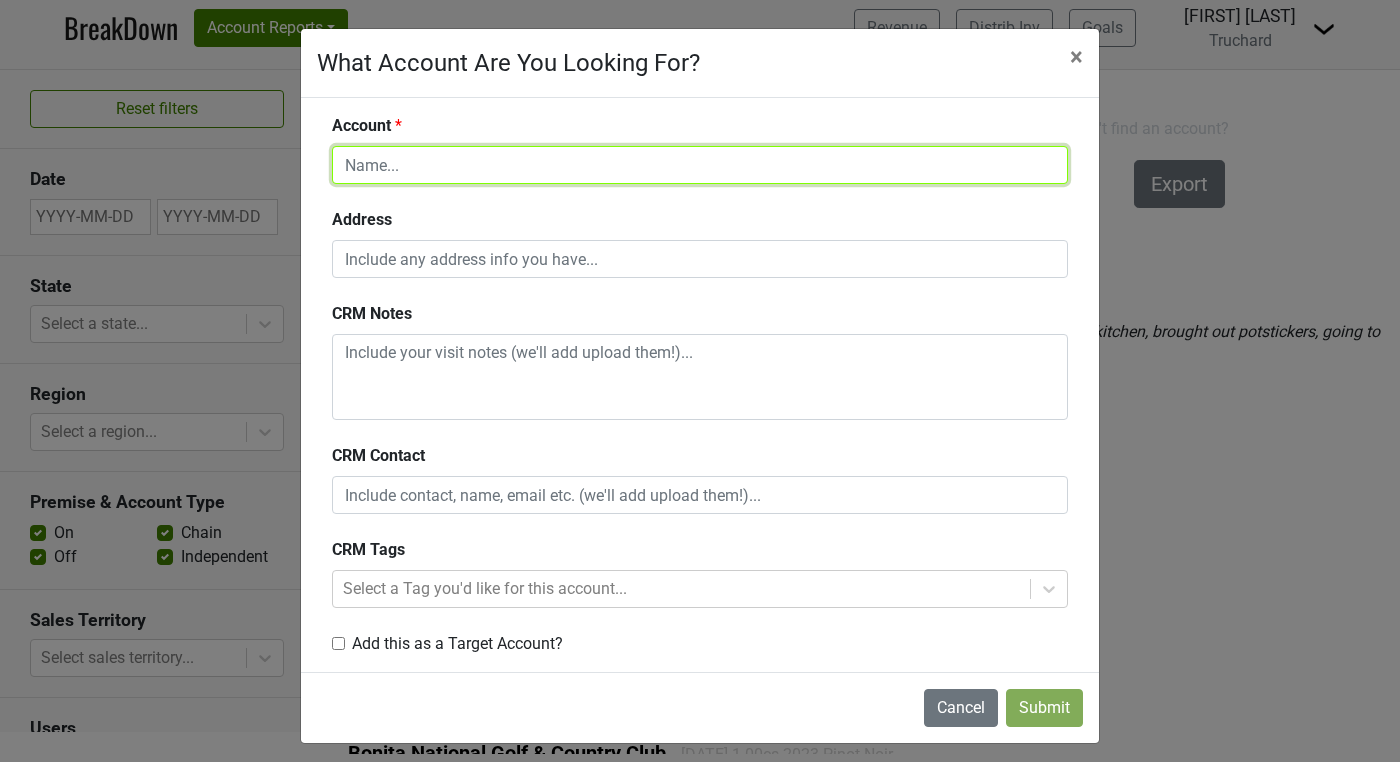 click at bounding box center [700, 165] 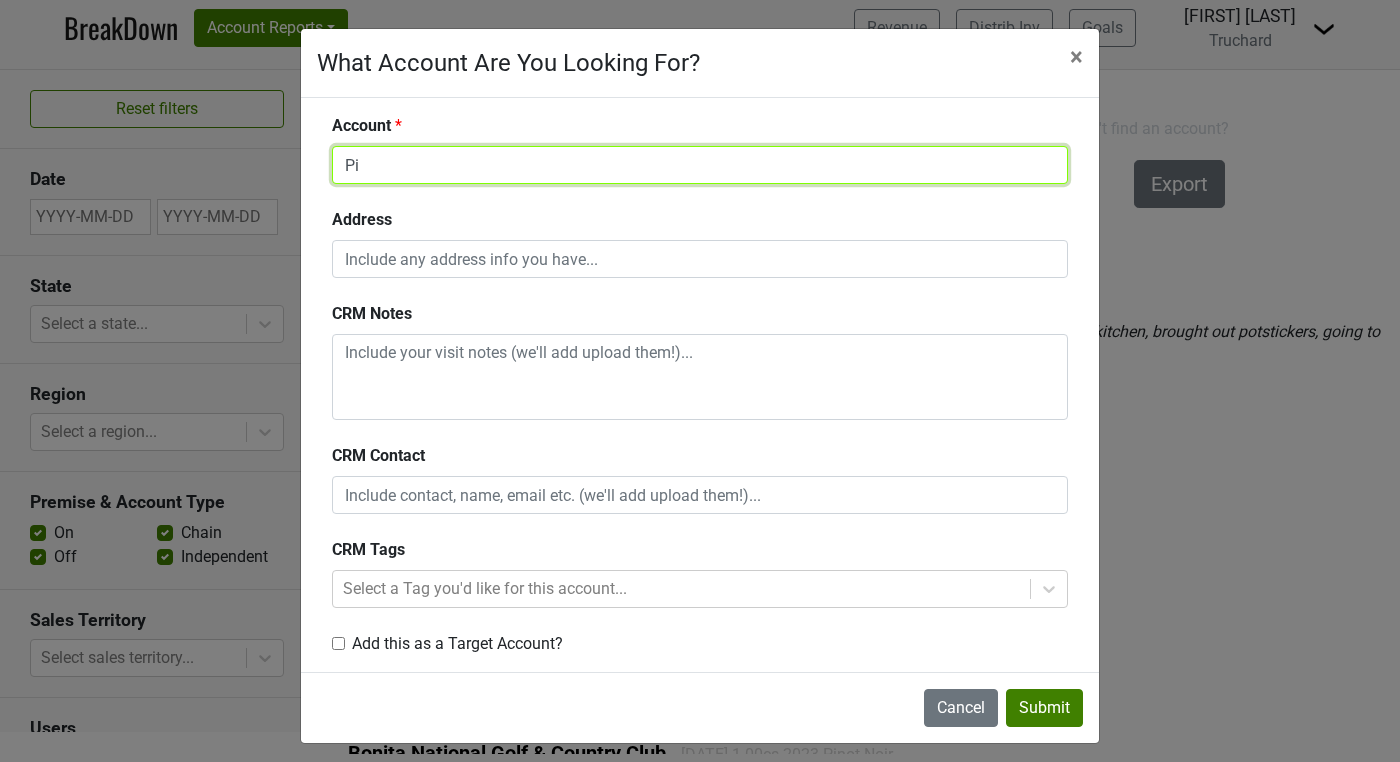 type on "P" 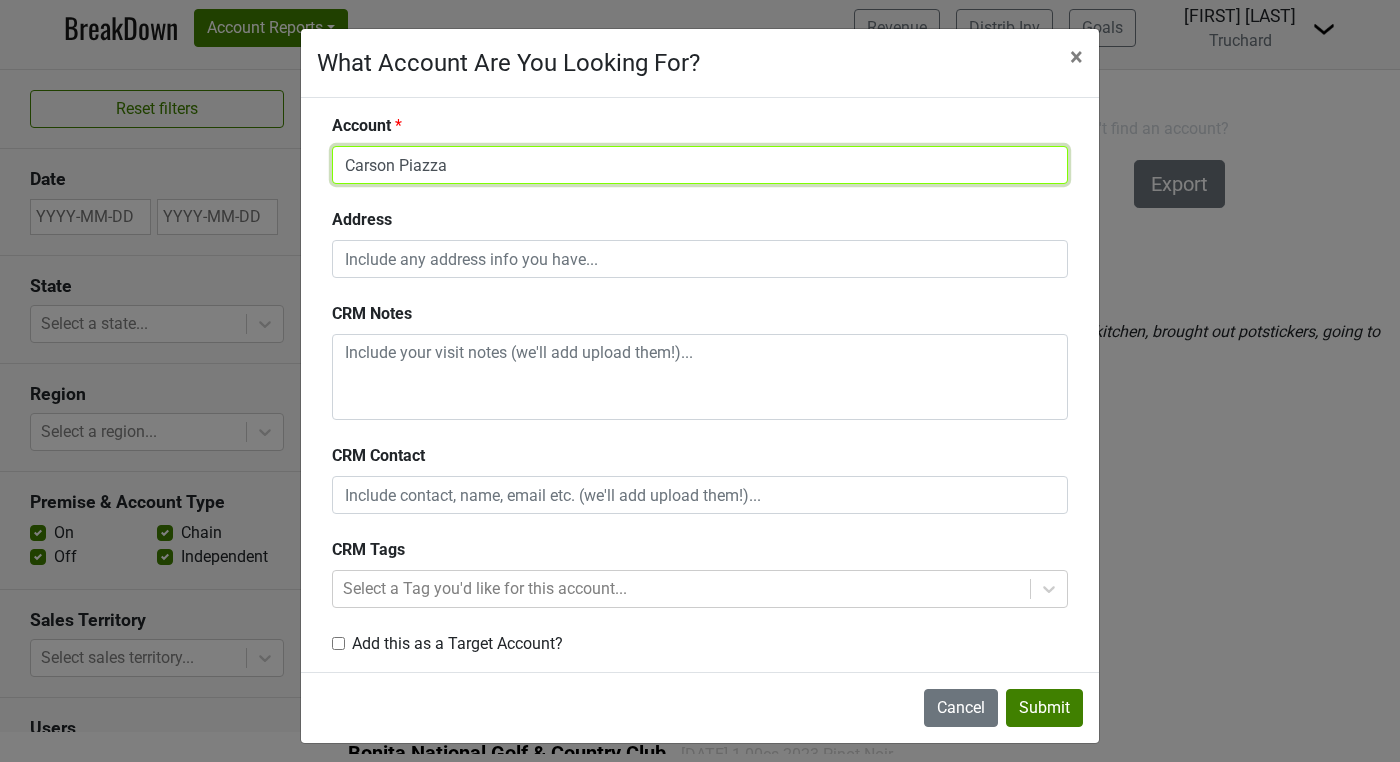 type on "Carson Piazza" 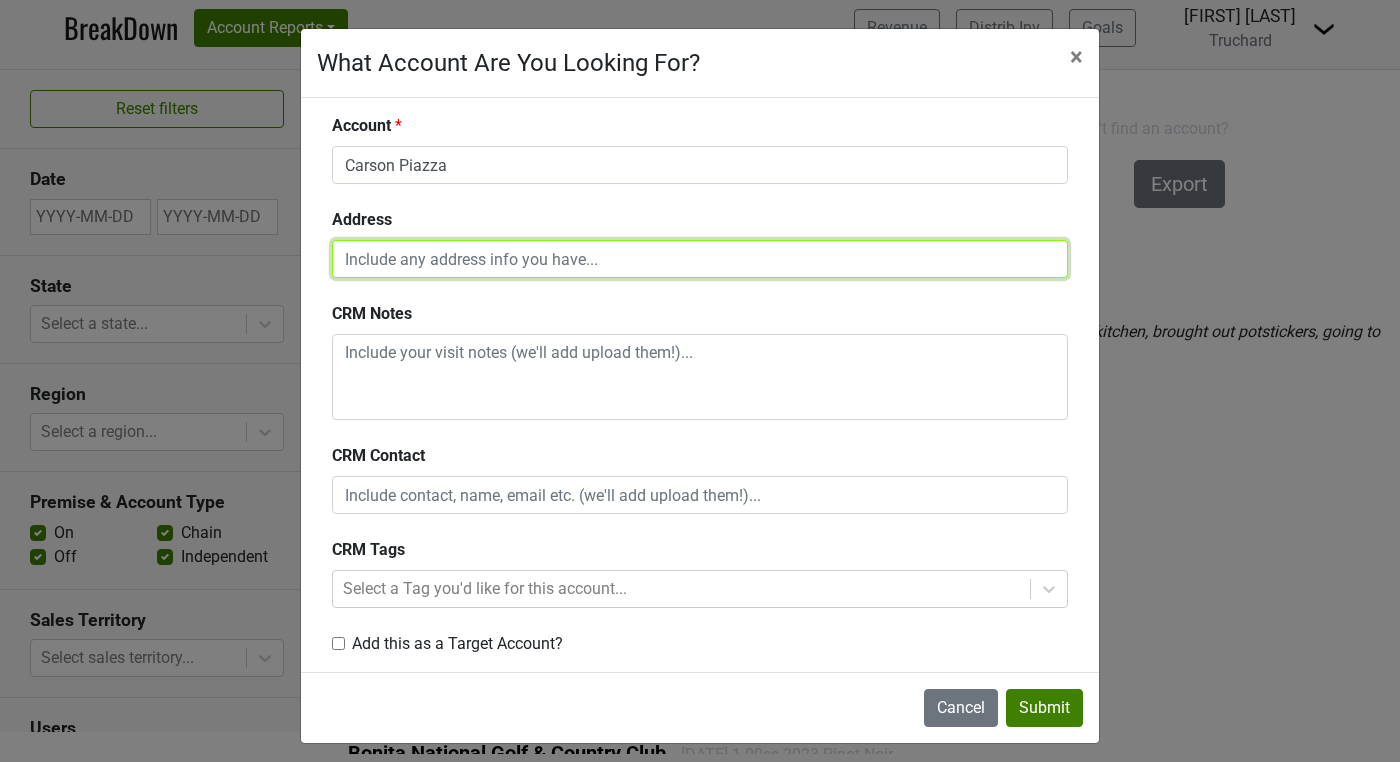paste on "[NUMBER] S Carson St #[NUMBER], [CITY], [STATE] [POSTAL_CODE]" 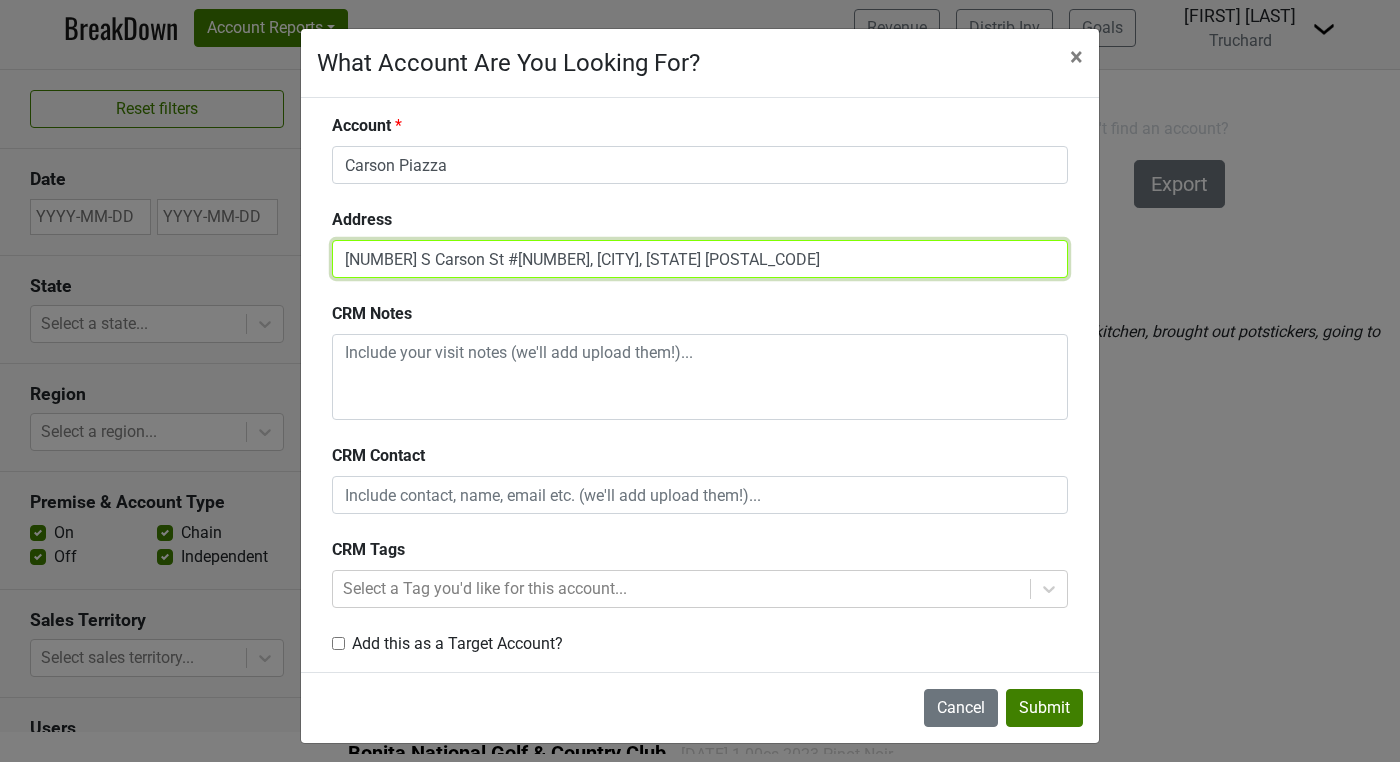 type on "[NUMBER] S Carson St #[NUMBER], [CITY], [STATE] [POSTAL_CODE]" 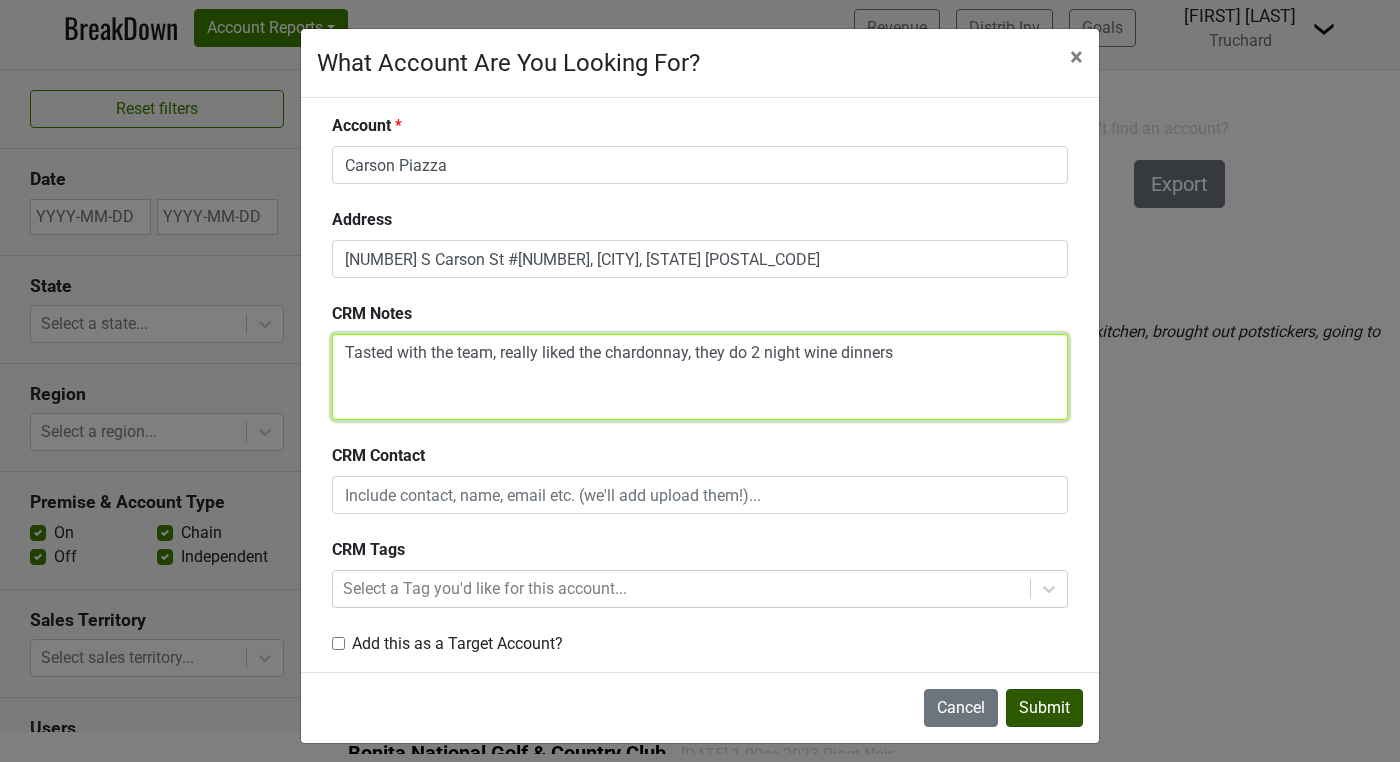 type on "Tasted with the team, really liked the chardonnay, they do 2 night wine dinners" 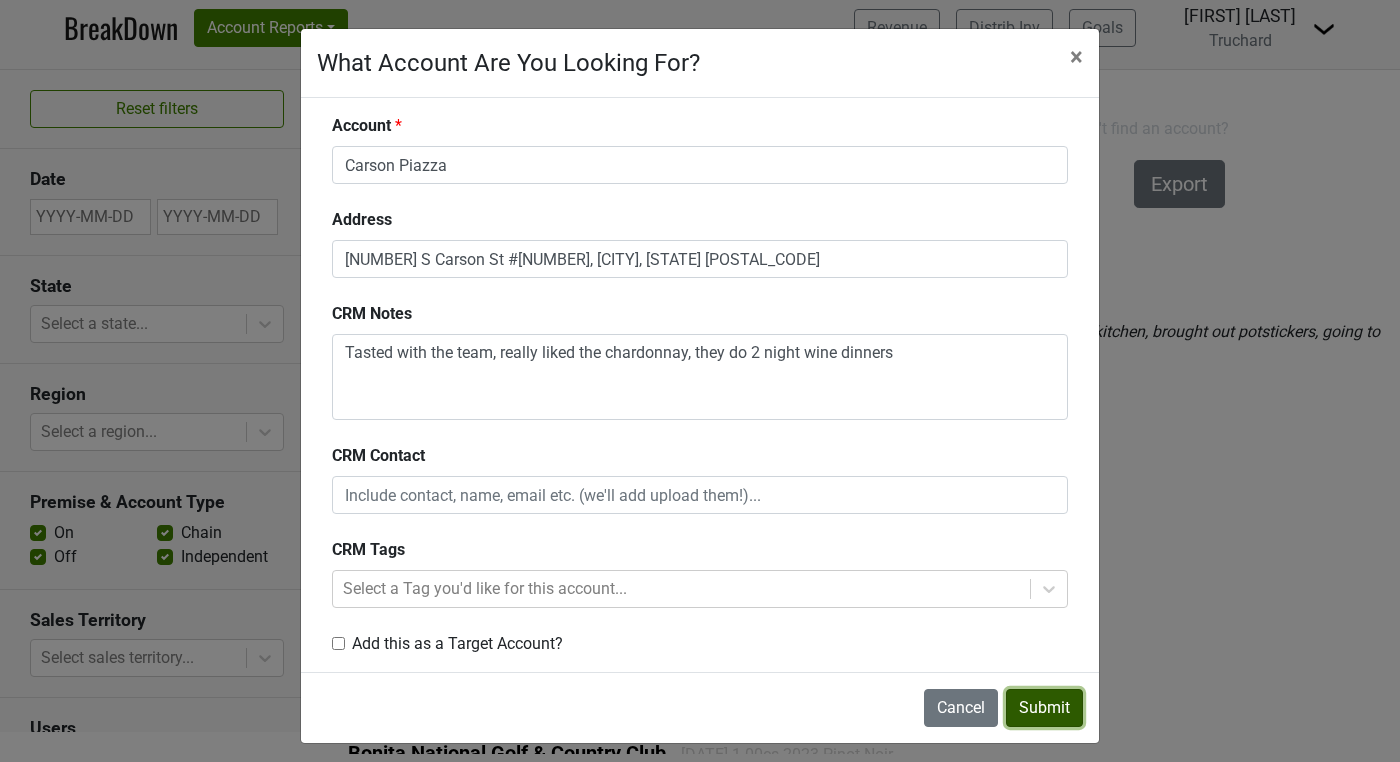 click on "Submit" at bounding box center (1044, 708) 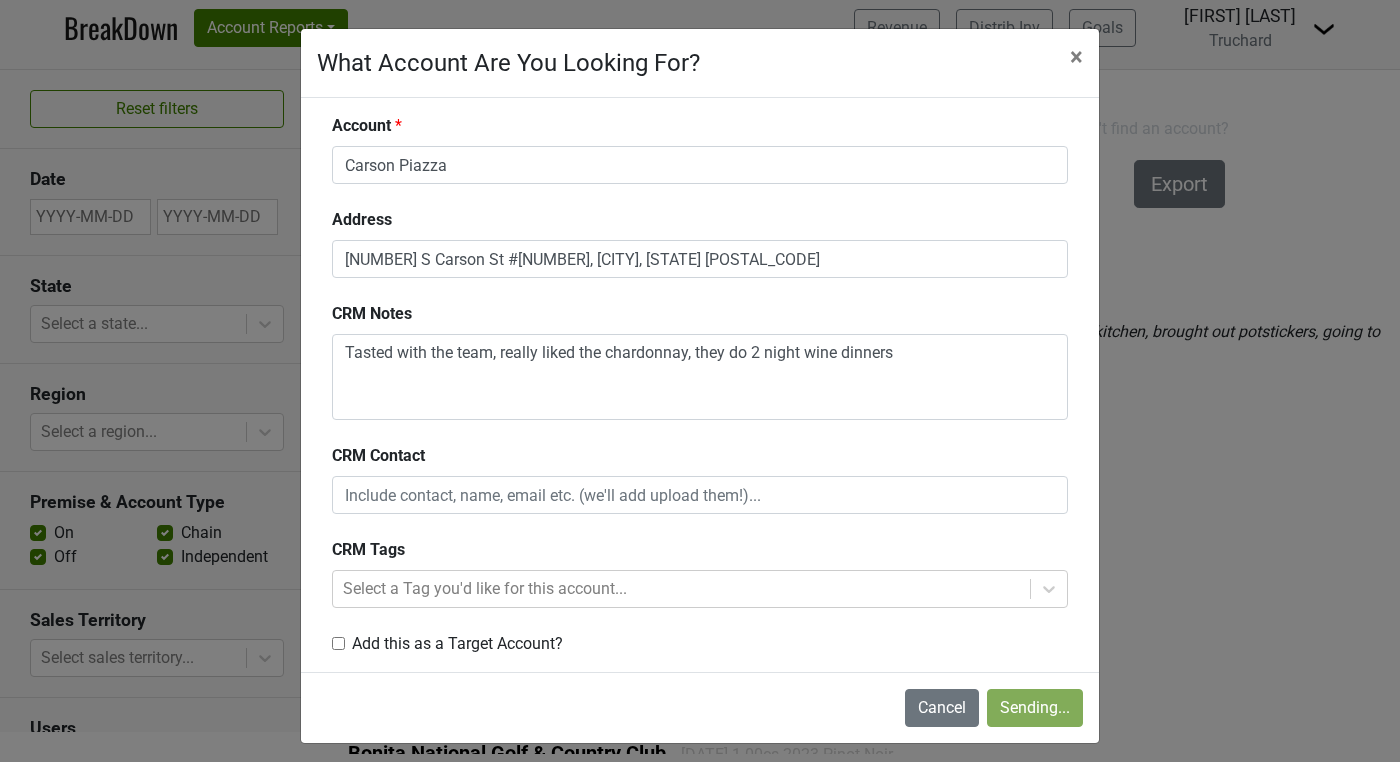 type 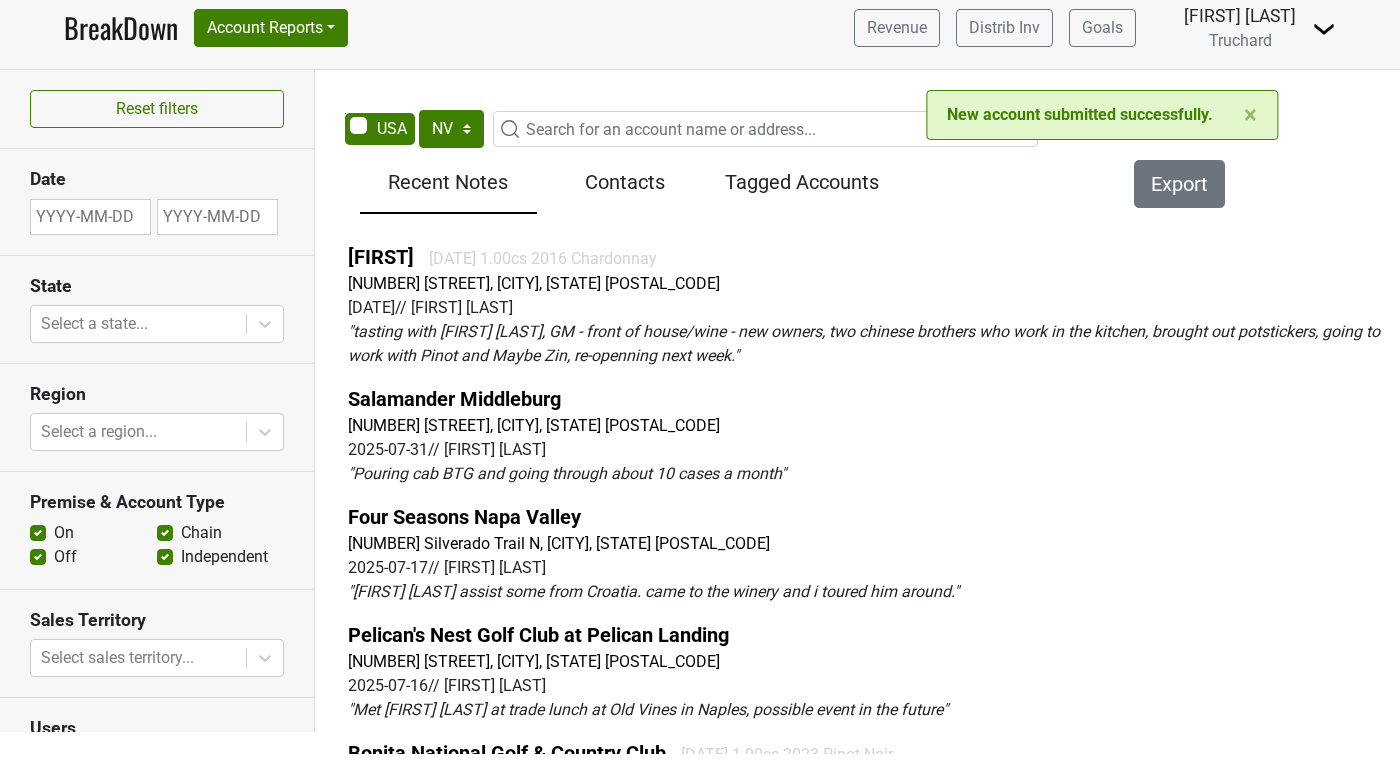 click on "Search for an account name or address..." at bounding box center (671, 129) 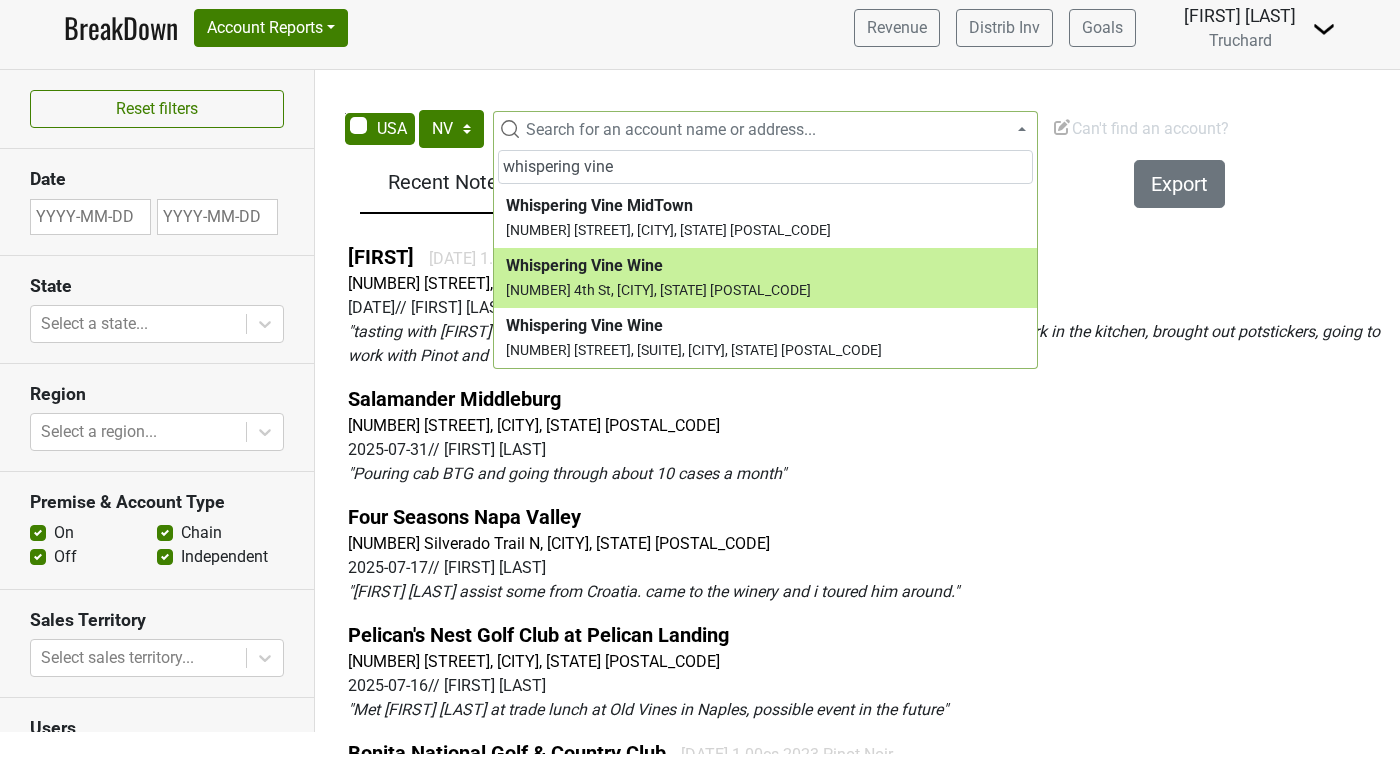 type on "whispering vine" 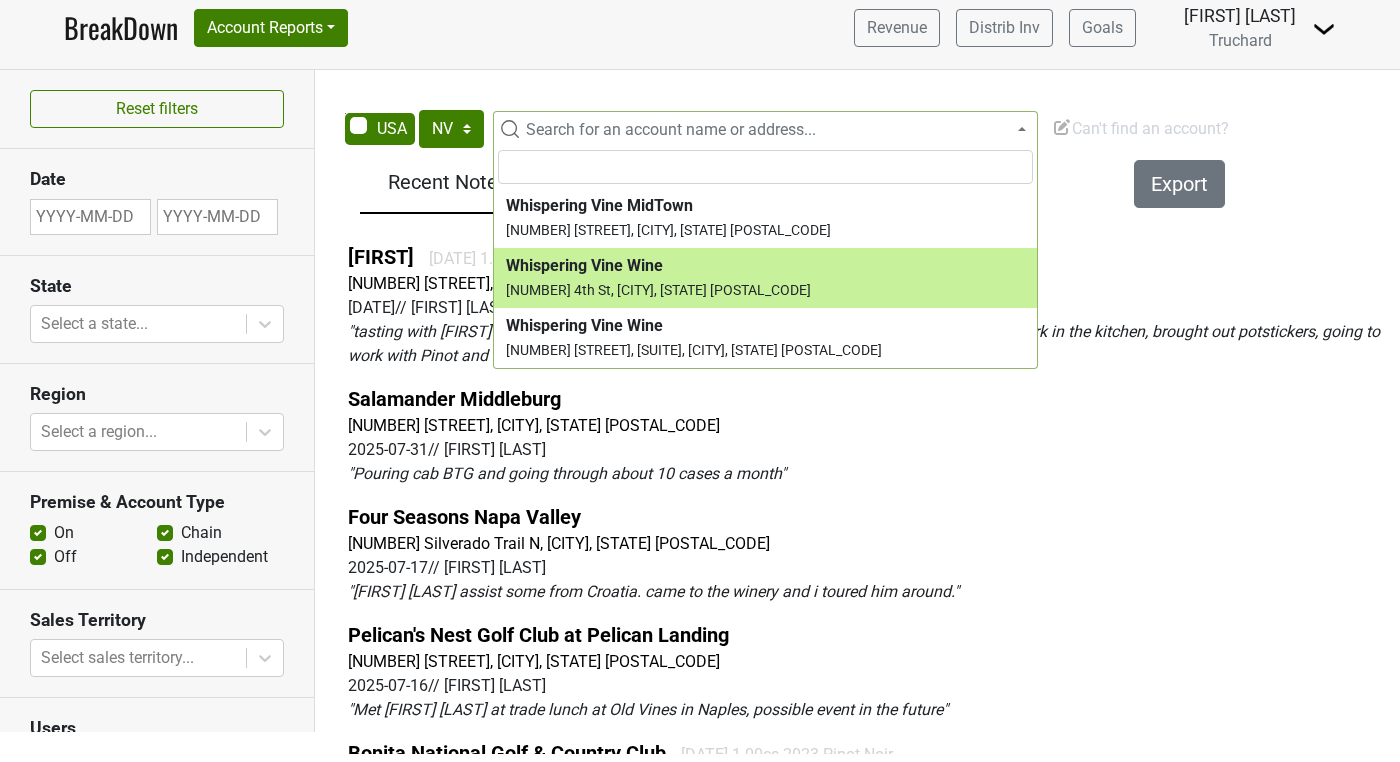 select on "123607864" 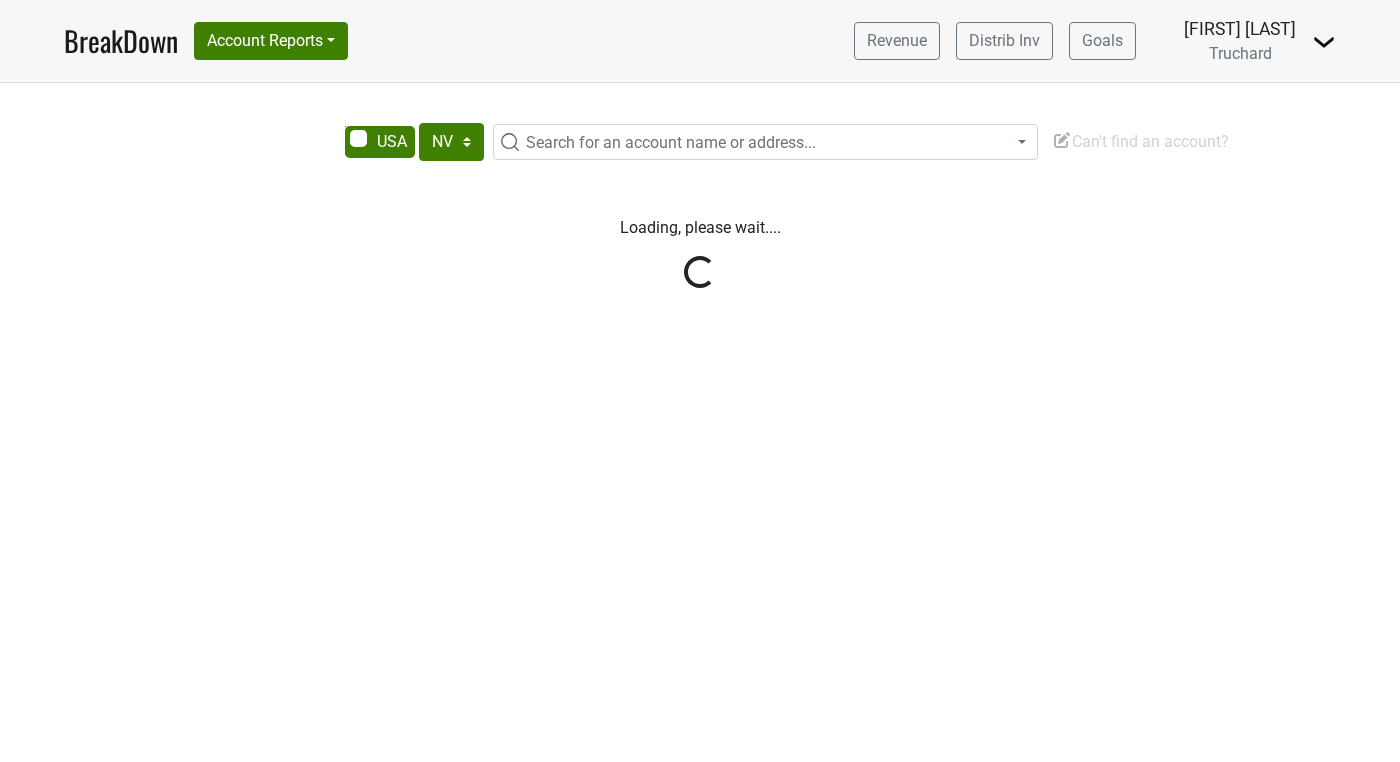 select on "NV" 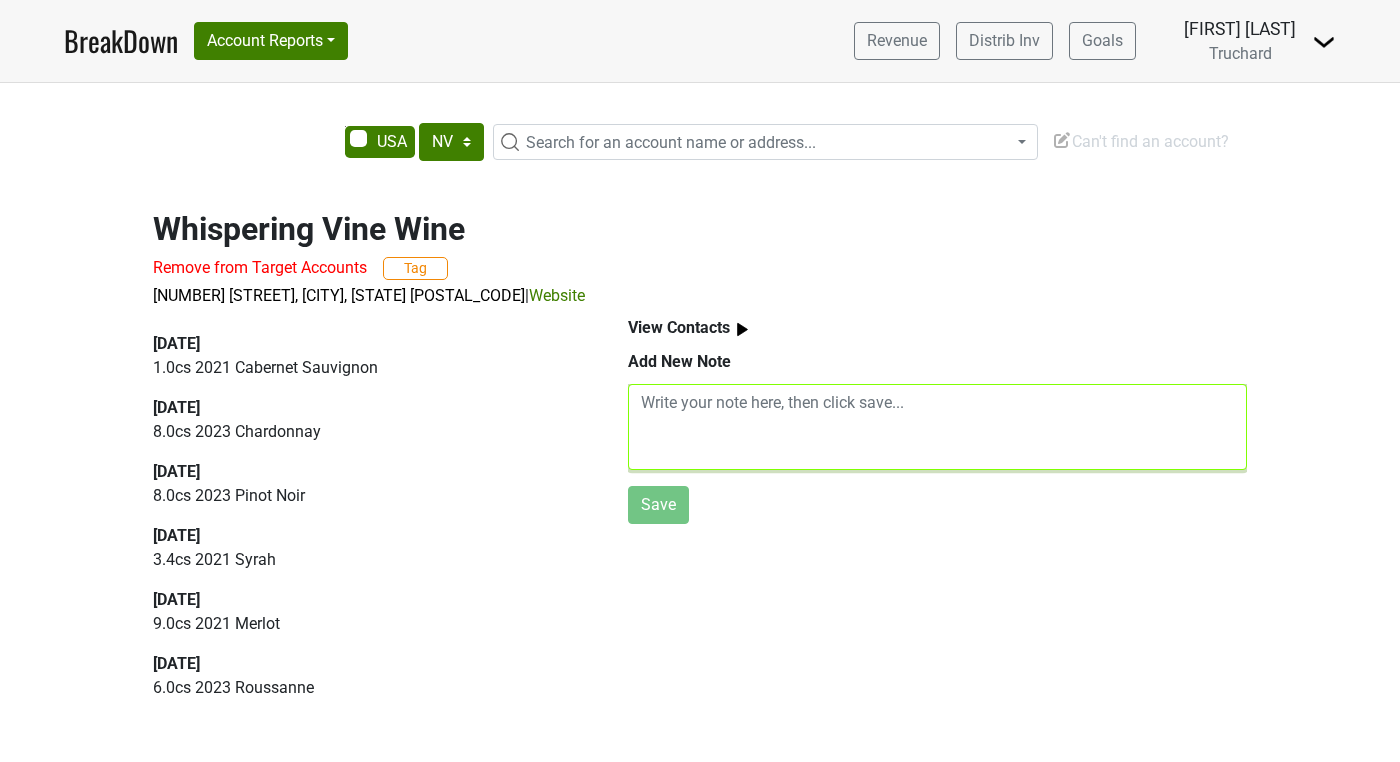 click at bounding box center [937, 427] 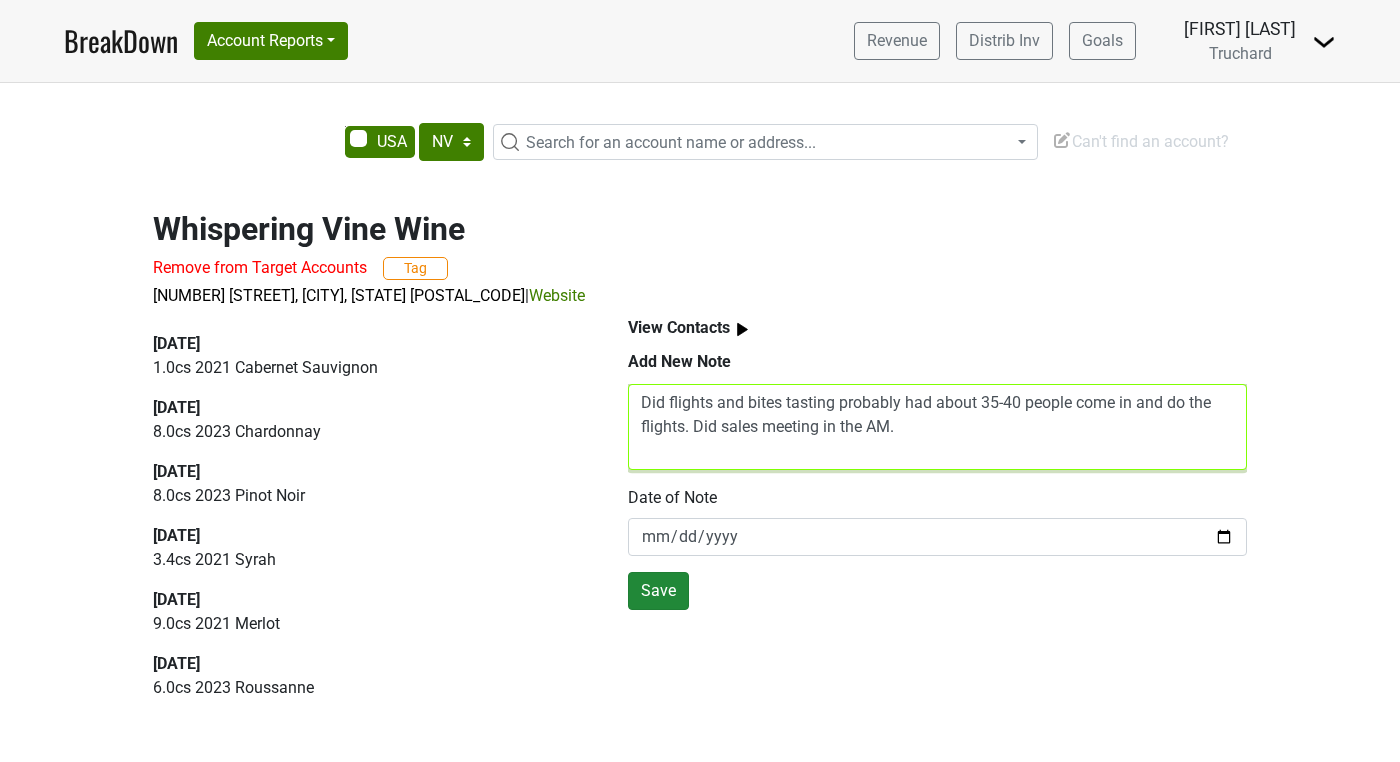 type on "Did flights and bites tasting probably had about 35-40 people come in and do the flights. Did sales meeting in the AM." 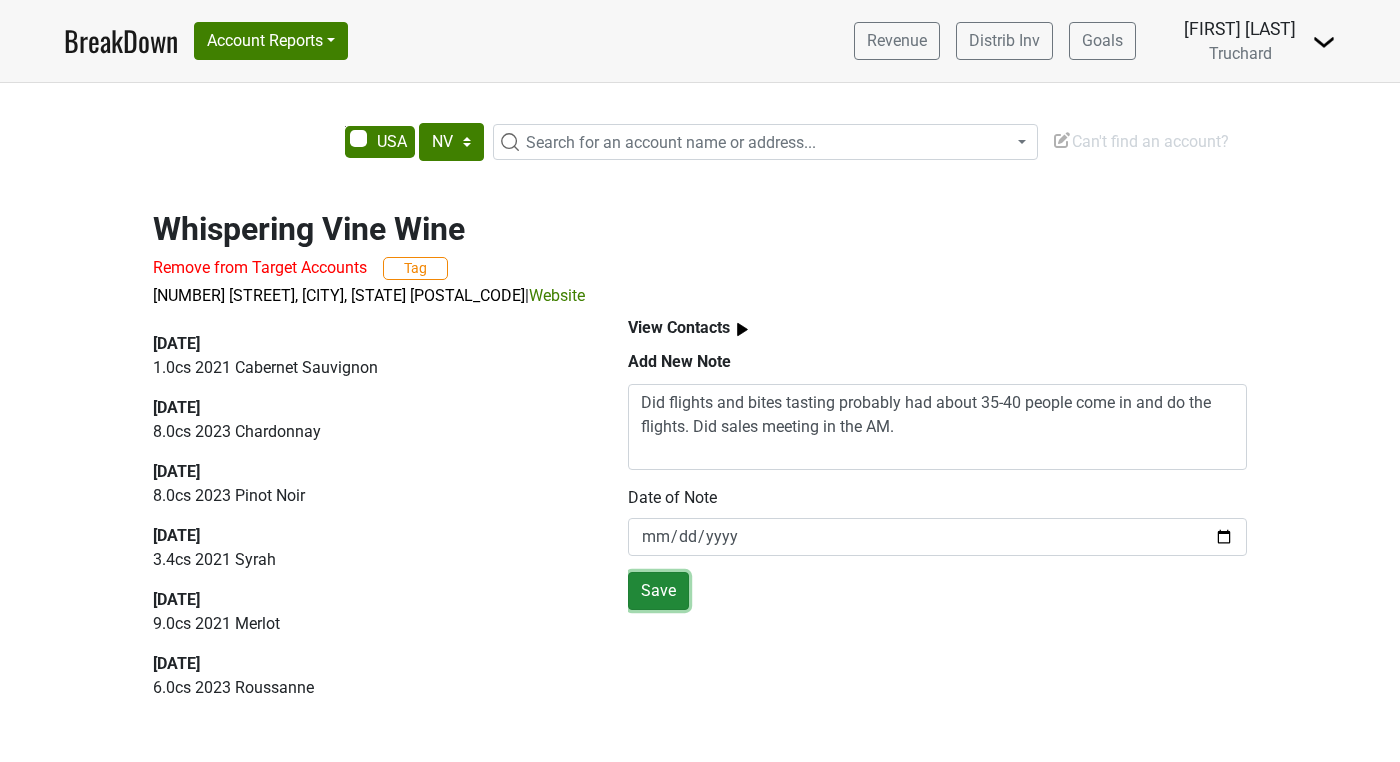 click on "Save" at bounding box center (658, 591) 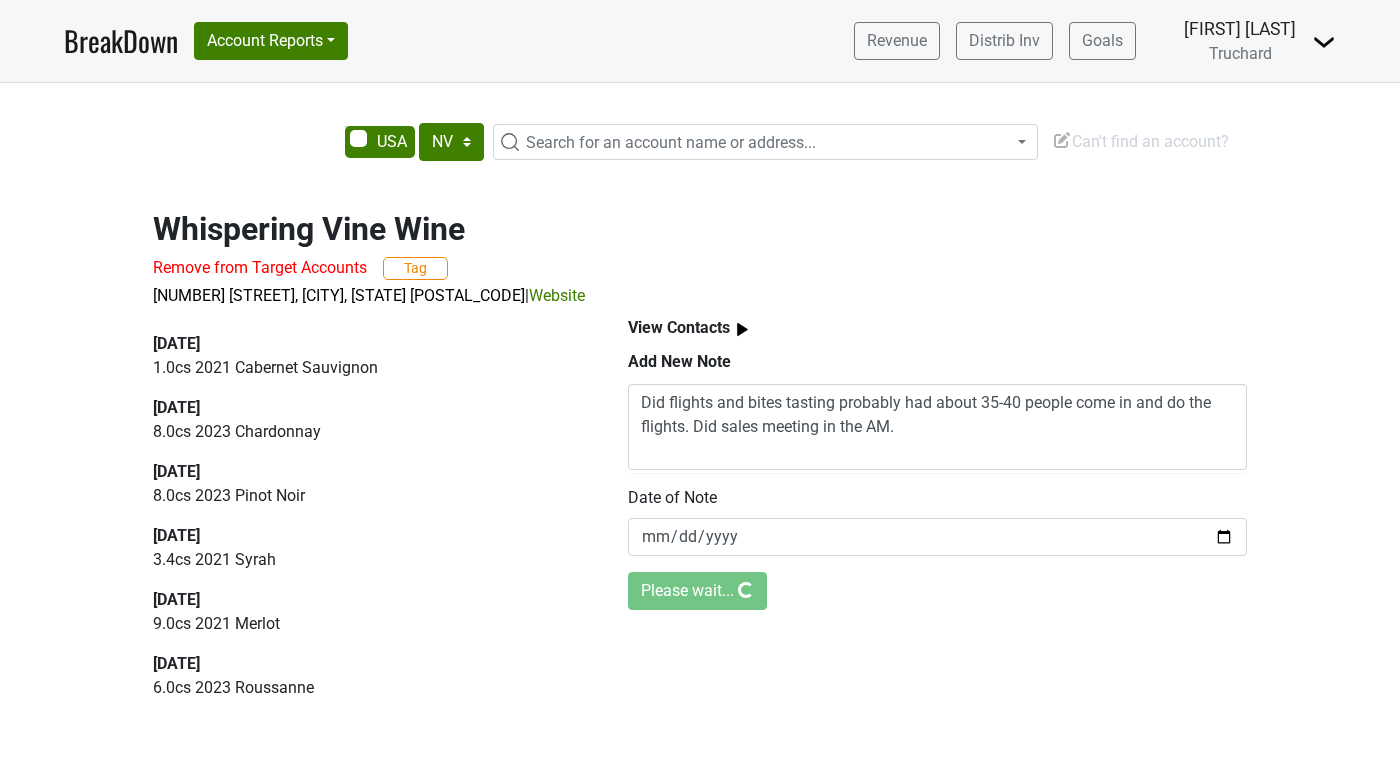 type 